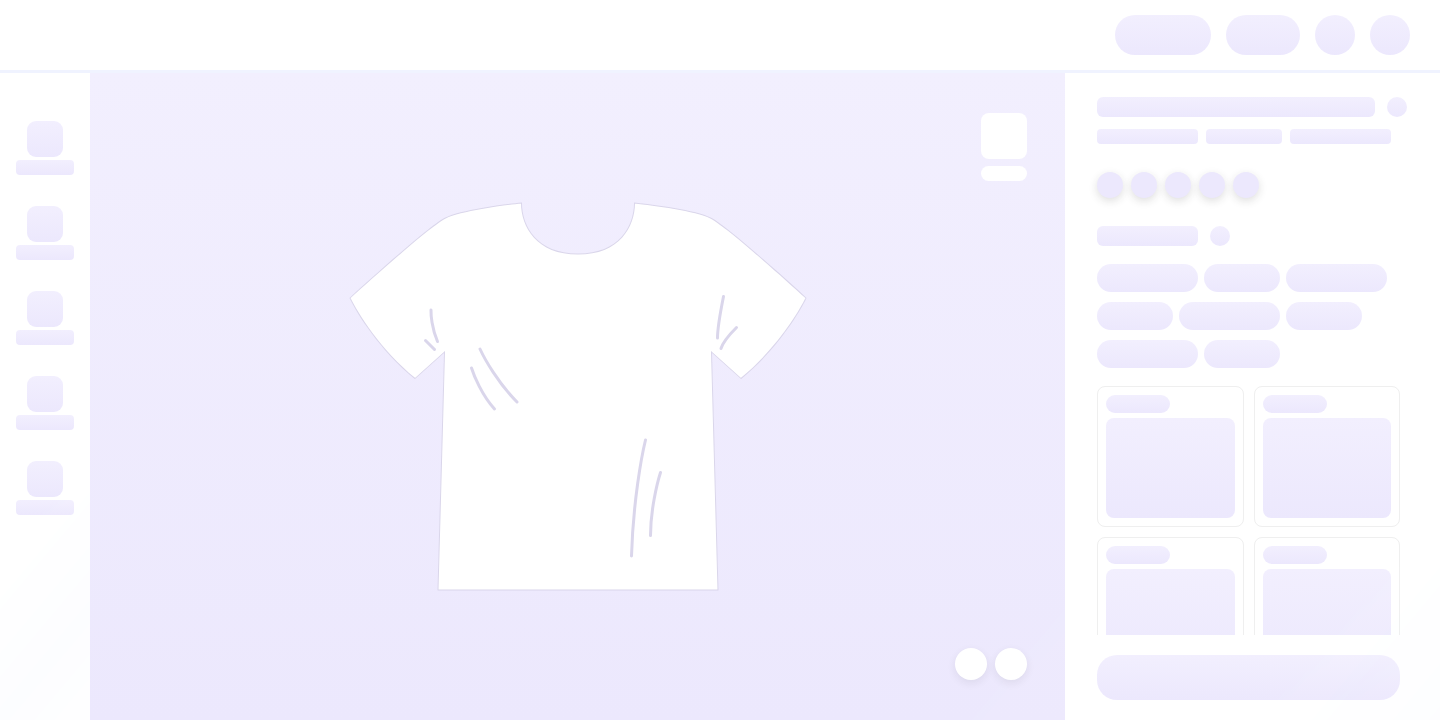 scroll, scrollTop: 0, scrollLeft: 0, axis: both 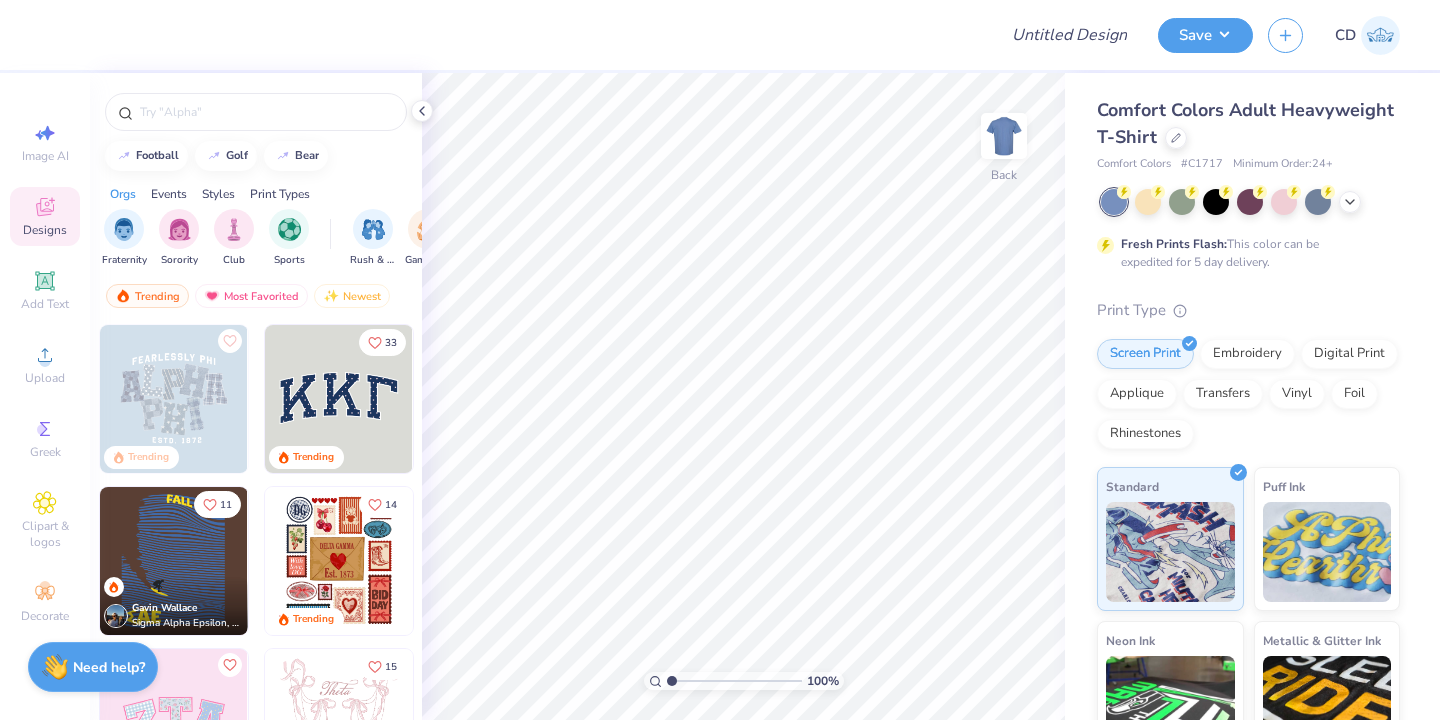click 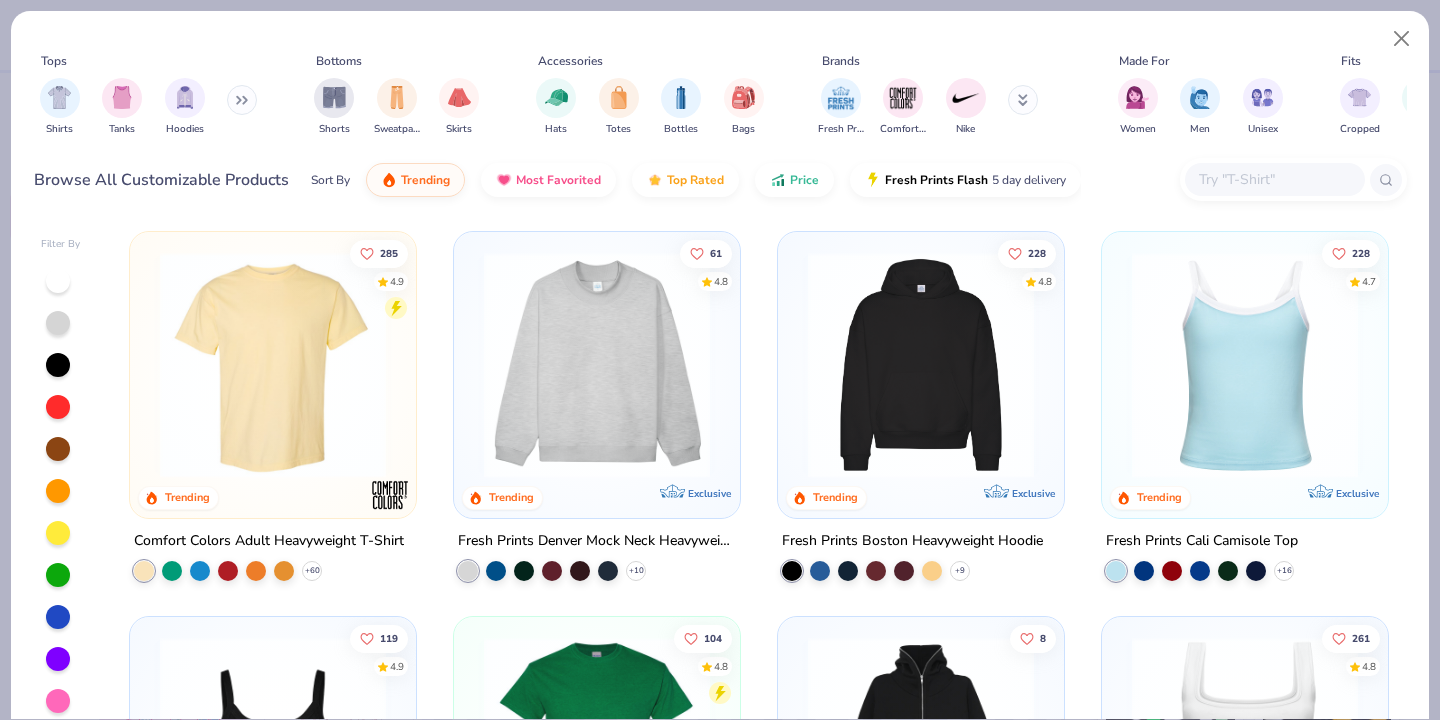 click at bounding box center [60, 98] 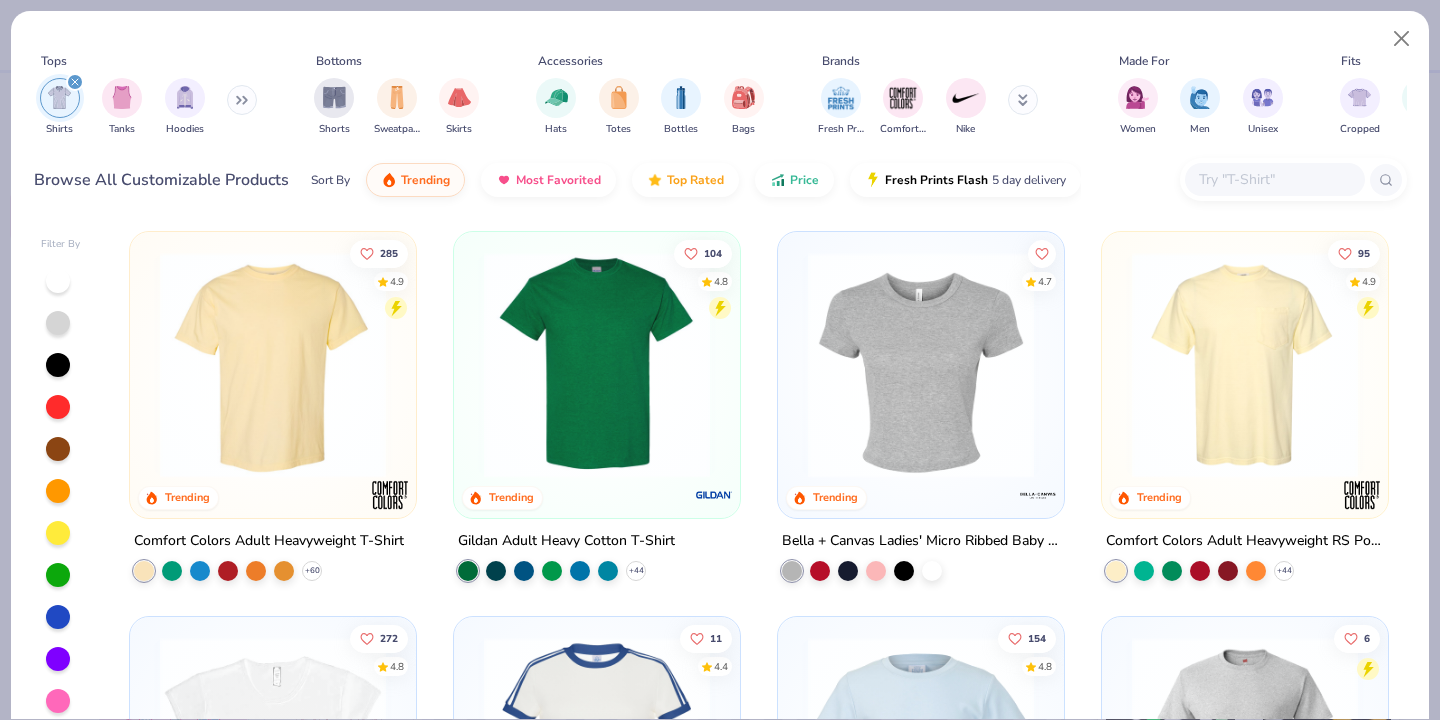 click at bounding box center [597, 365] 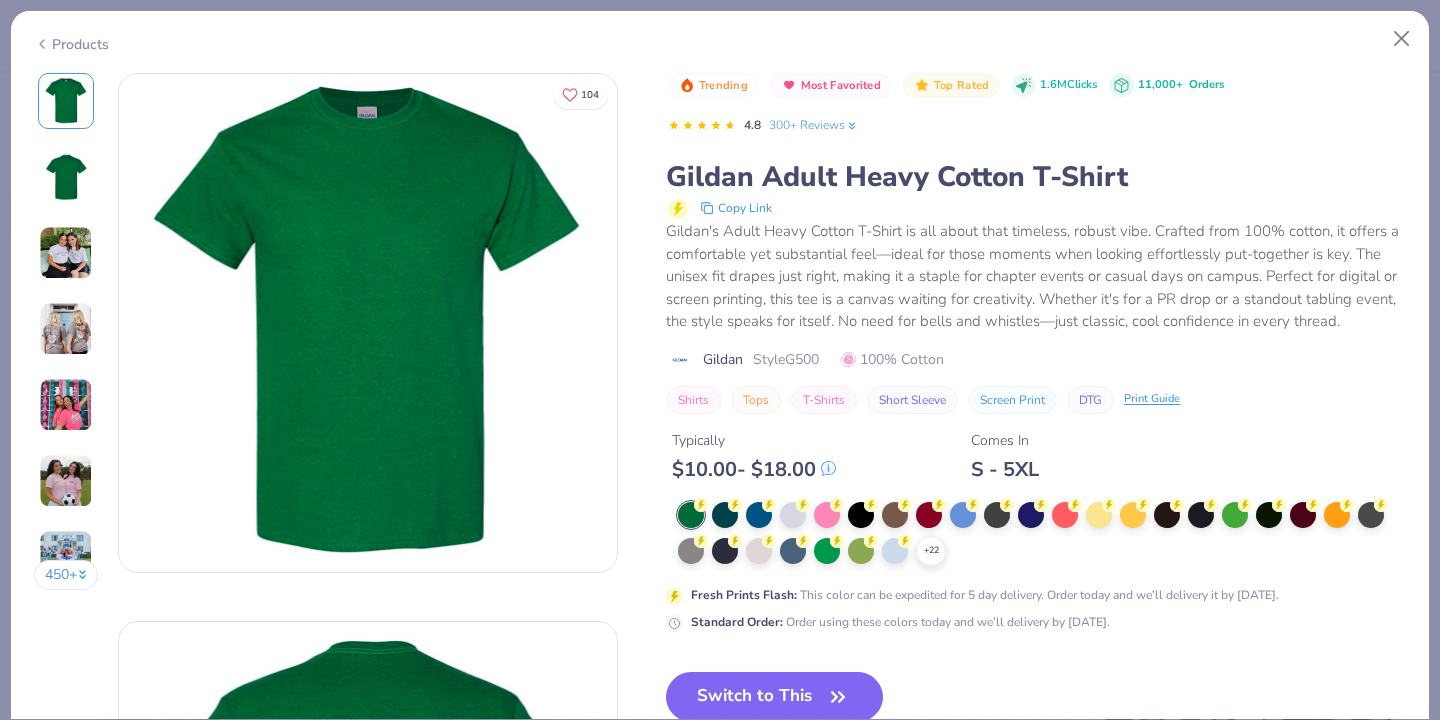 scroll, scrollTop: 113, scrollLeft: 0, axis: vertical 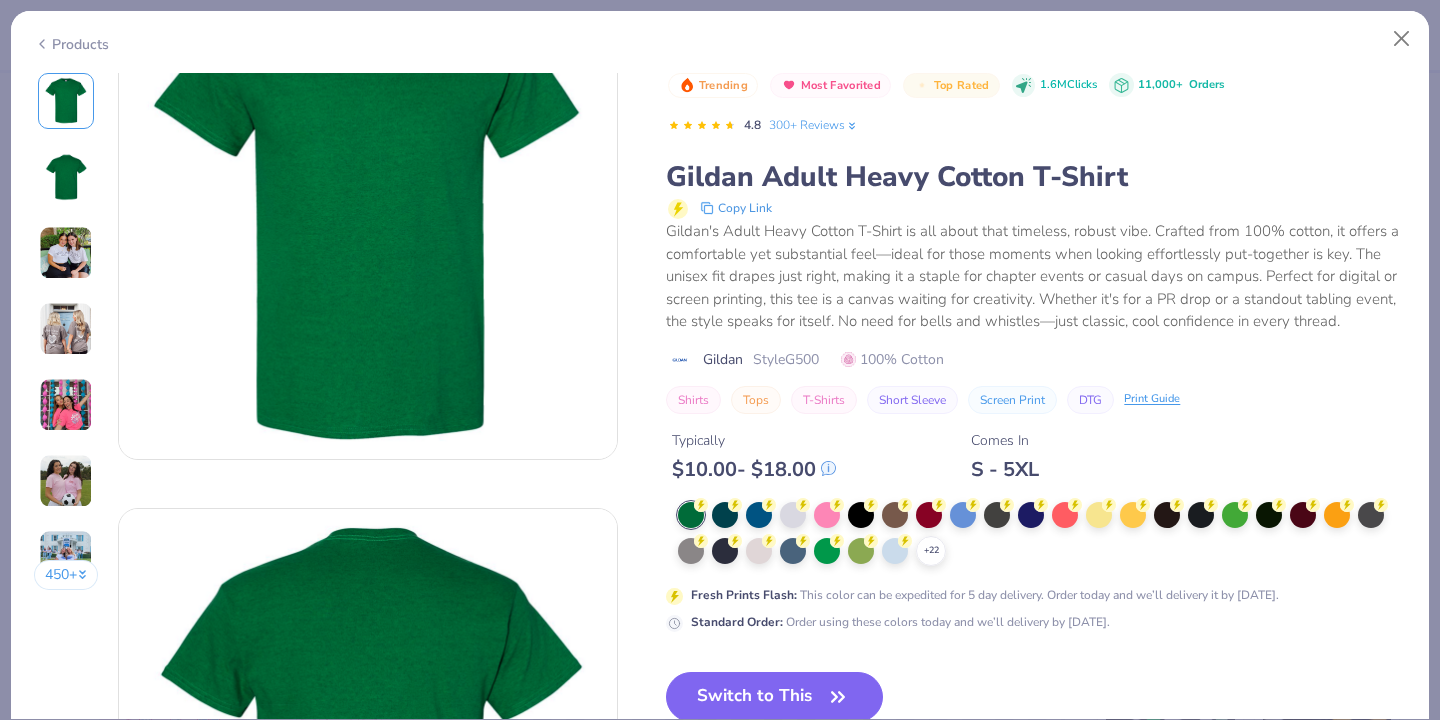 click at bounding box center [793, 515] 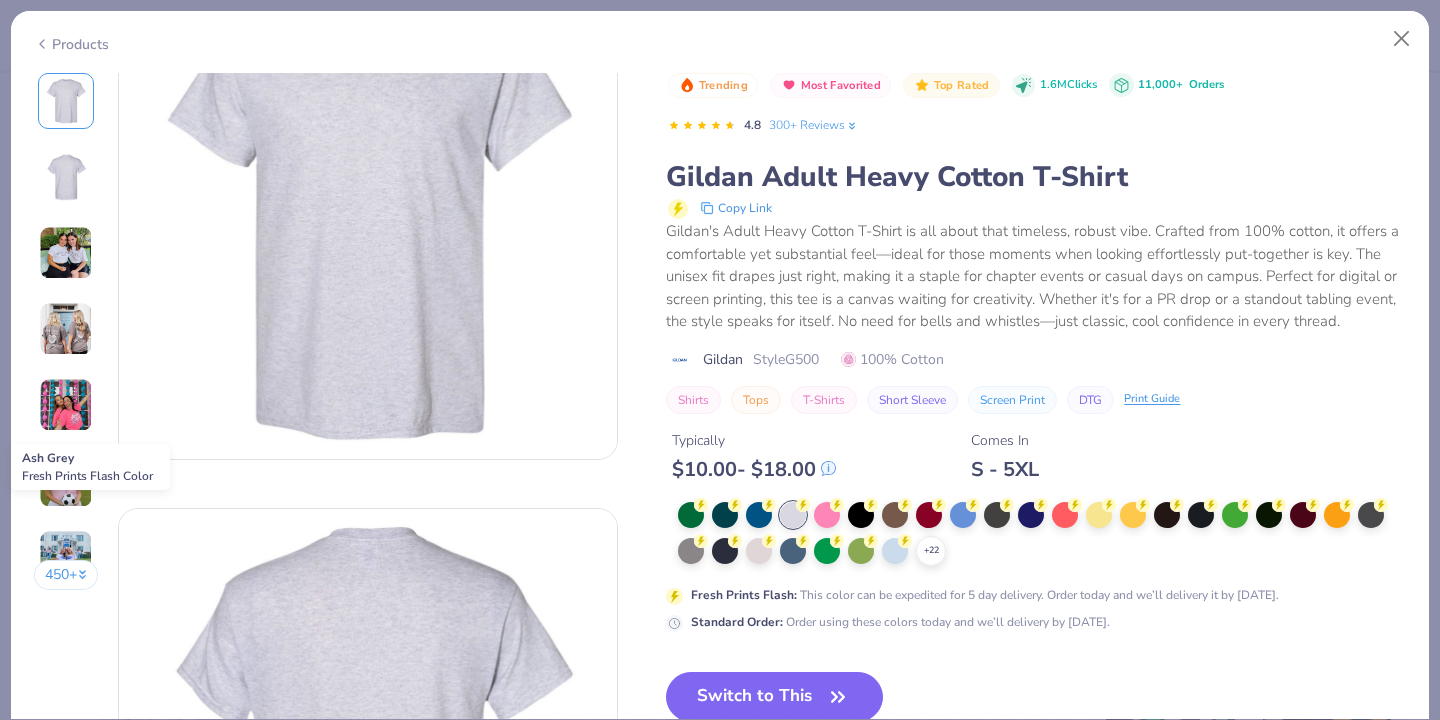 click on "Switch to This" at bounding box center (774, 697) 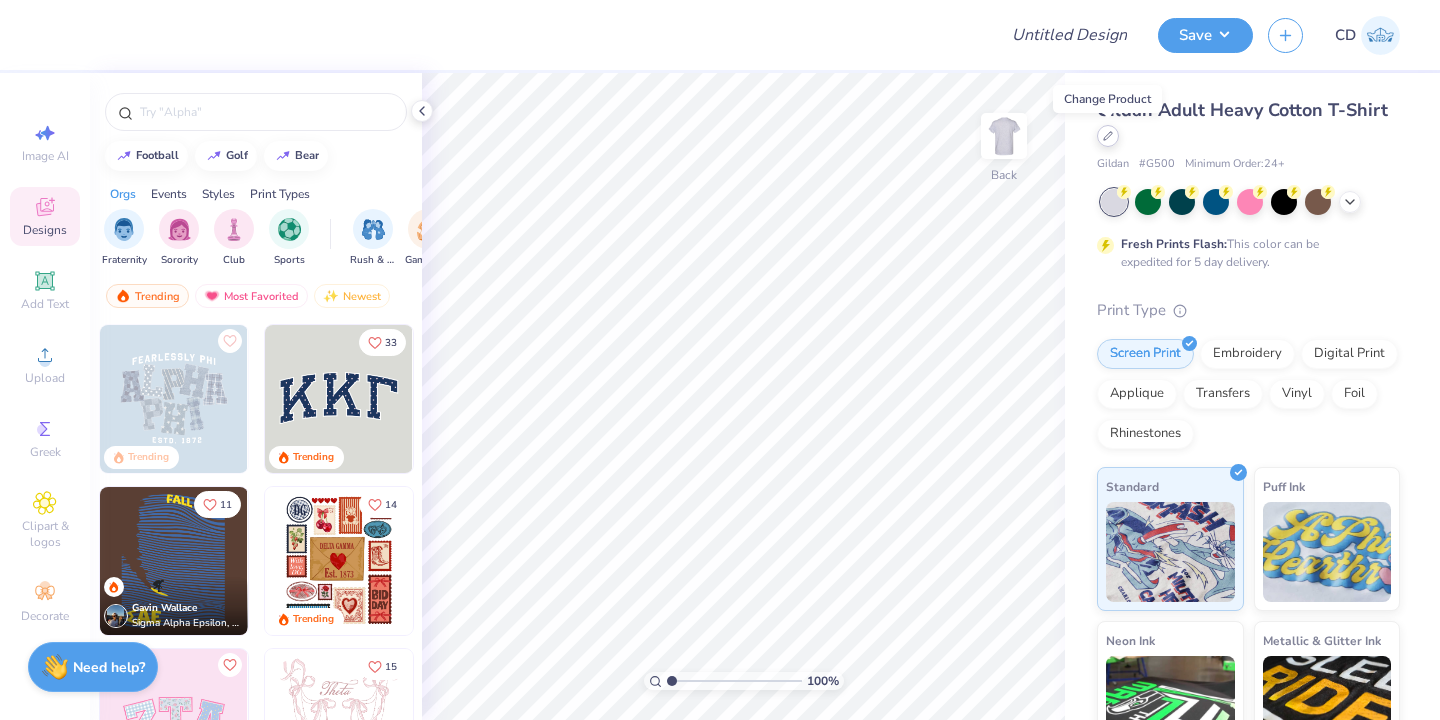 click 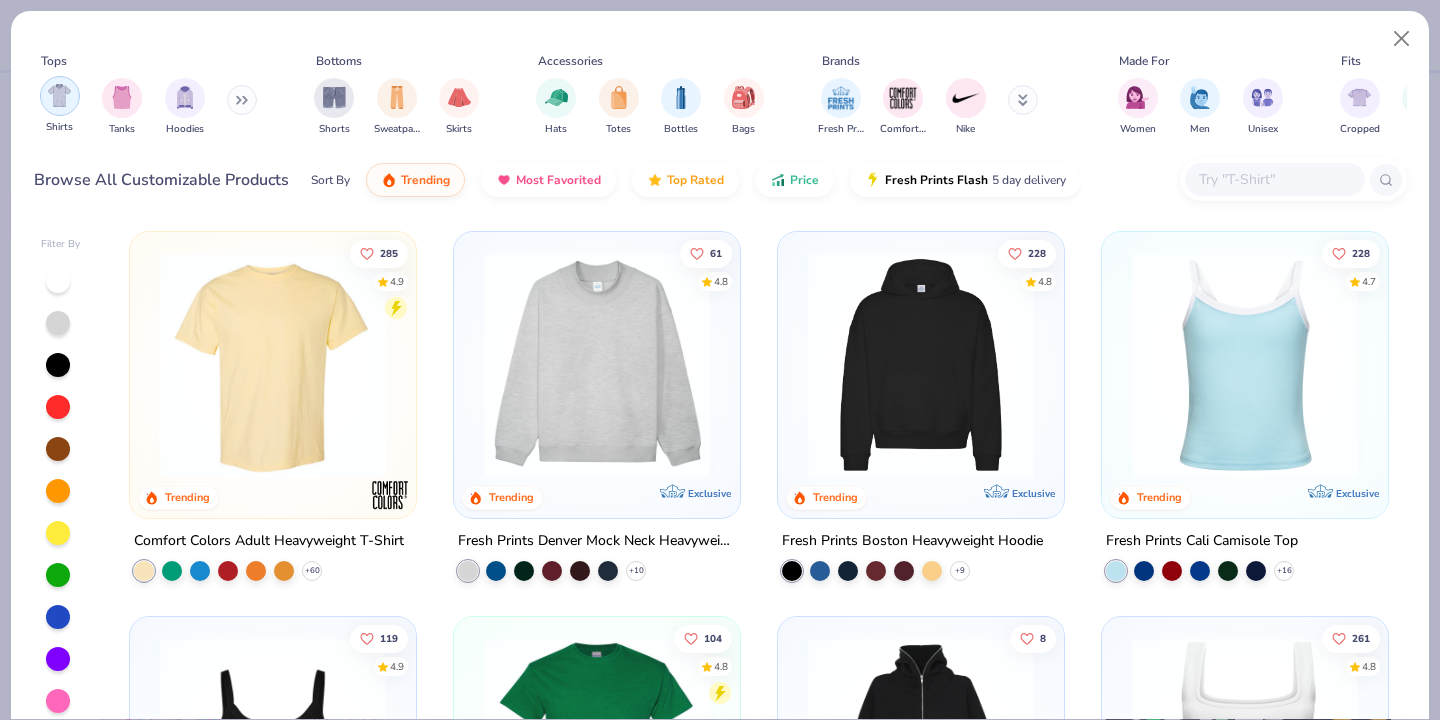 click at bounding box center [59, 95] 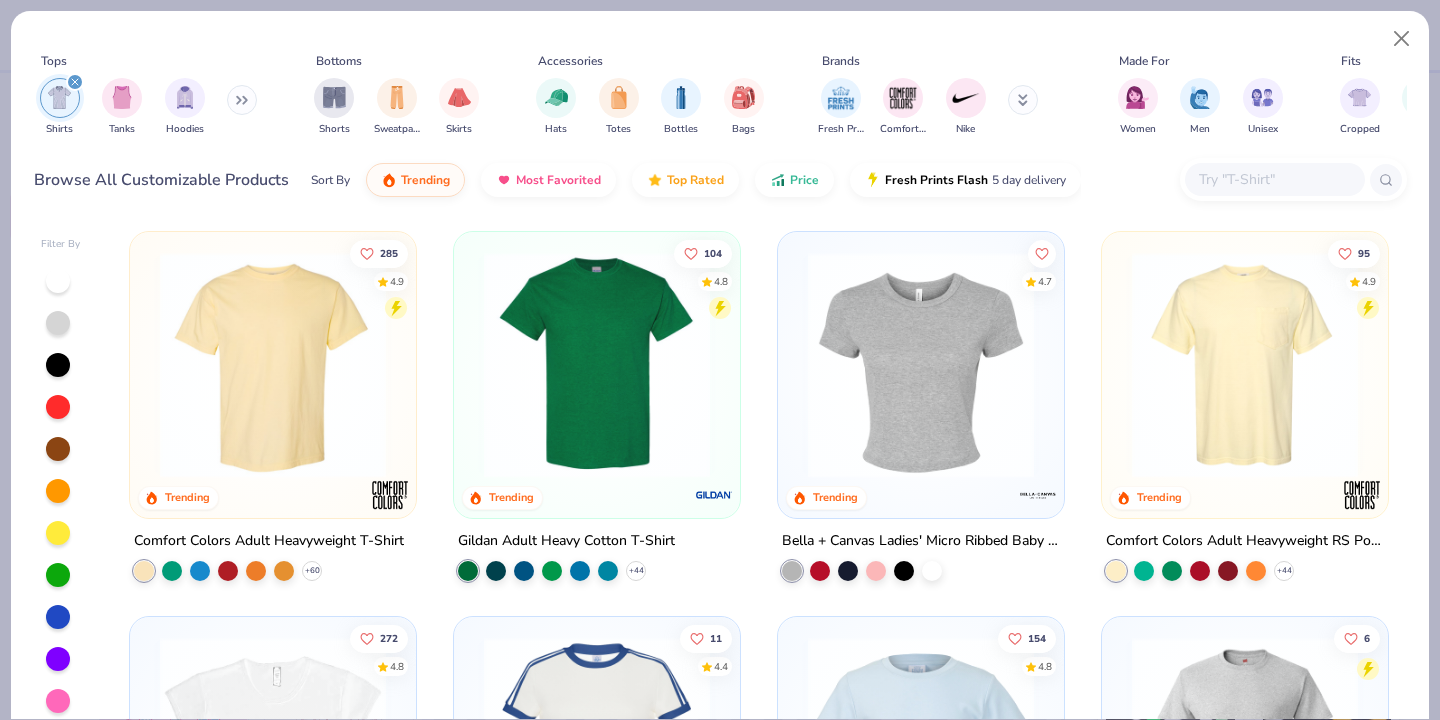 scroll, scrollTop: 67, scrollLeft: 0, axis: vertical 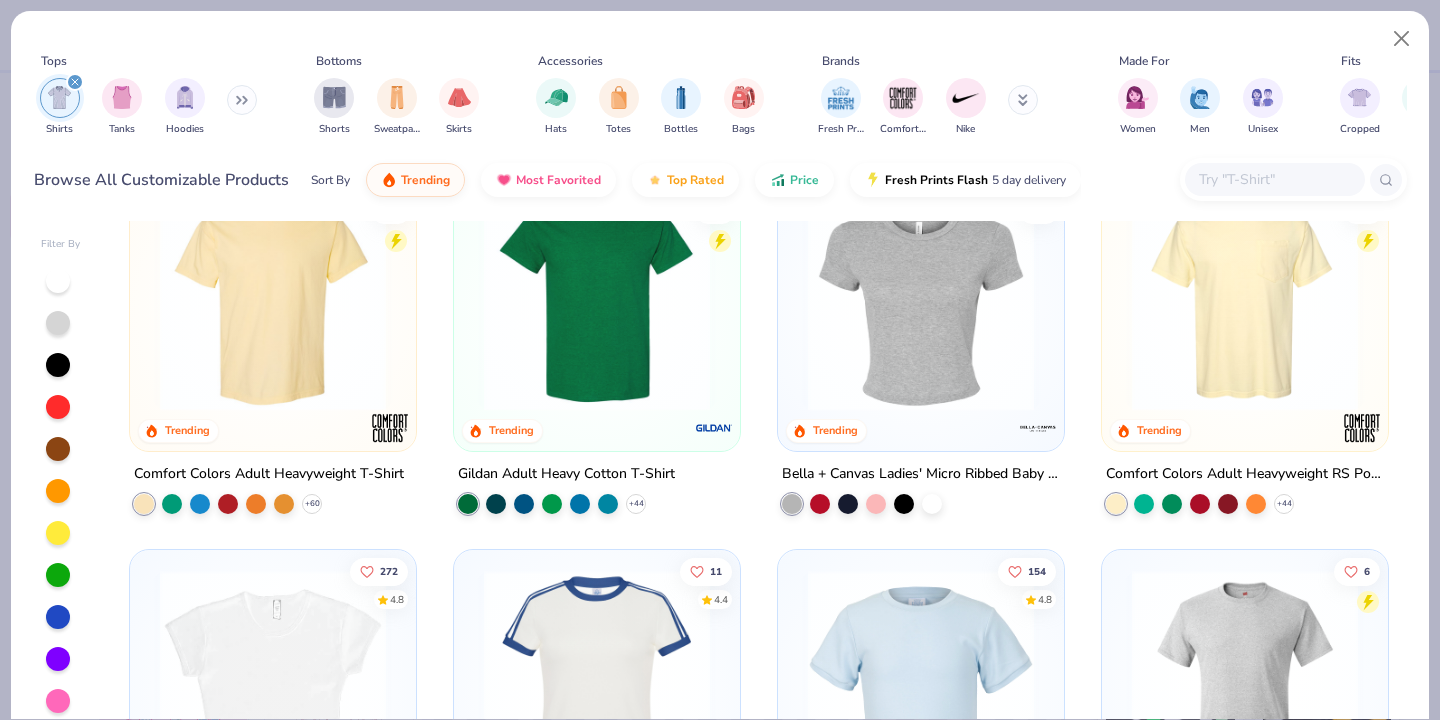 click at bounding box center [273, 298] 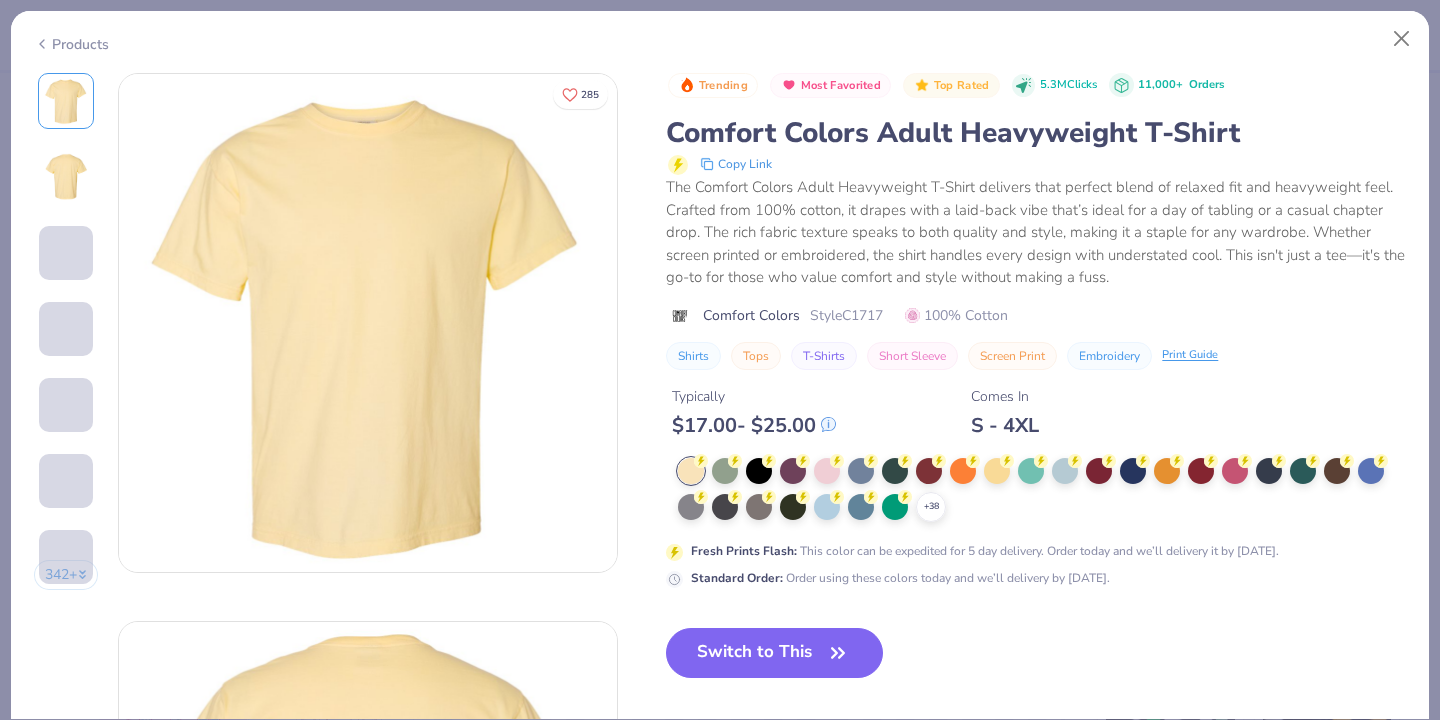 click on "Switch to This" at bounding box center [774, 653] 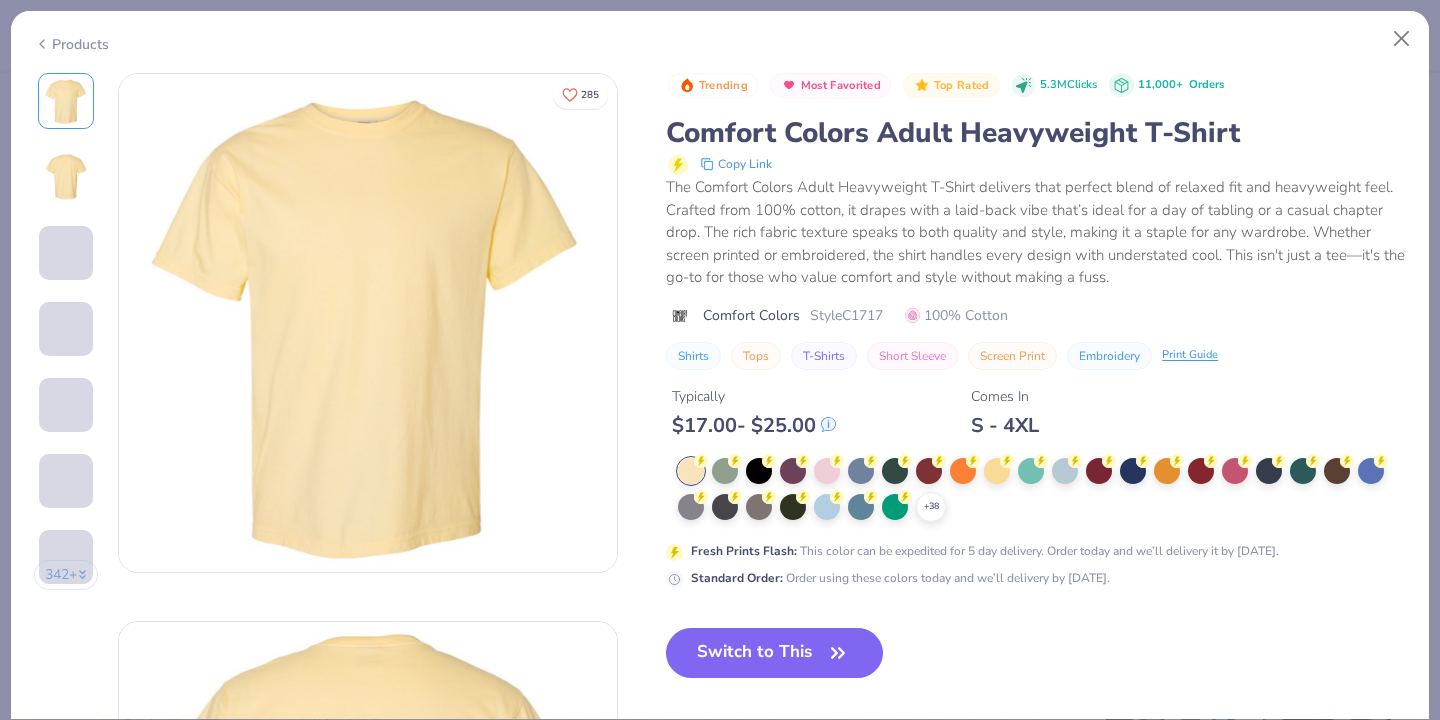 click on "Switch to This" at bounding box center (774, 653) 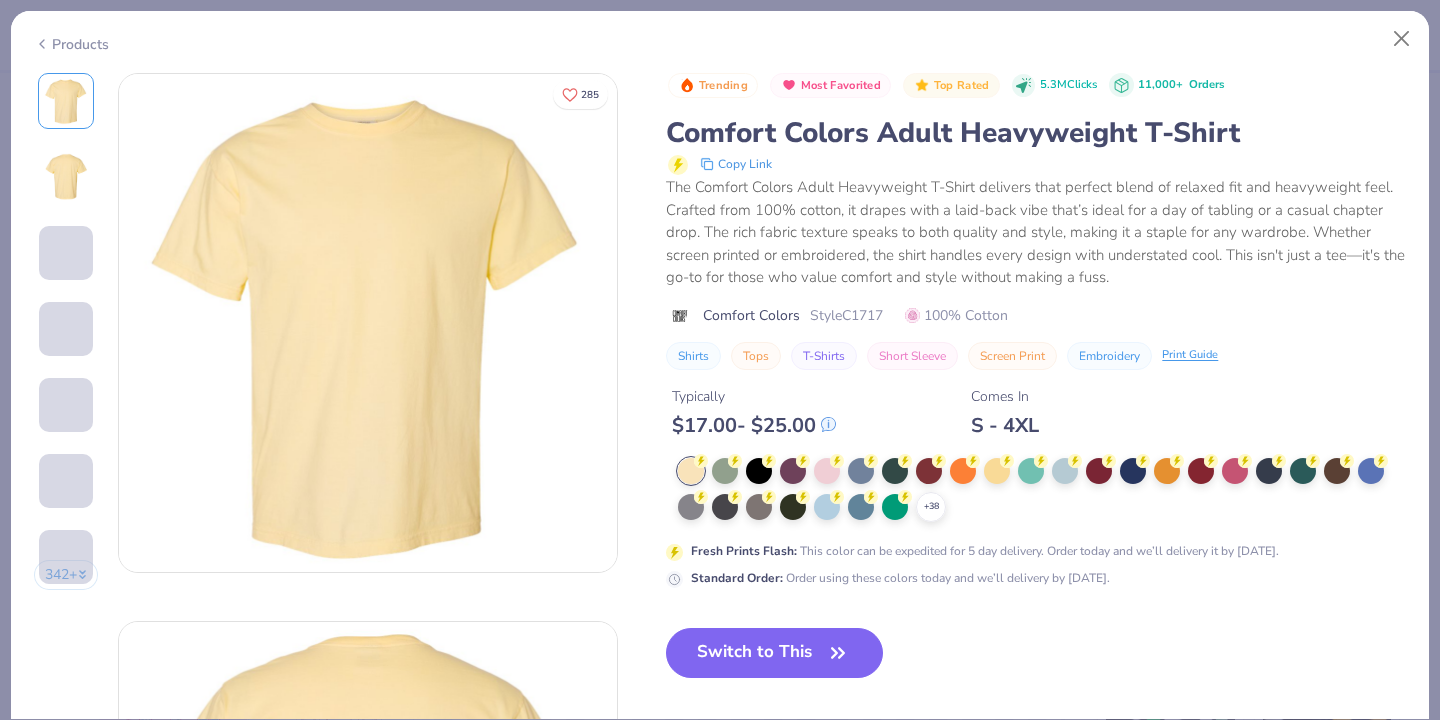click 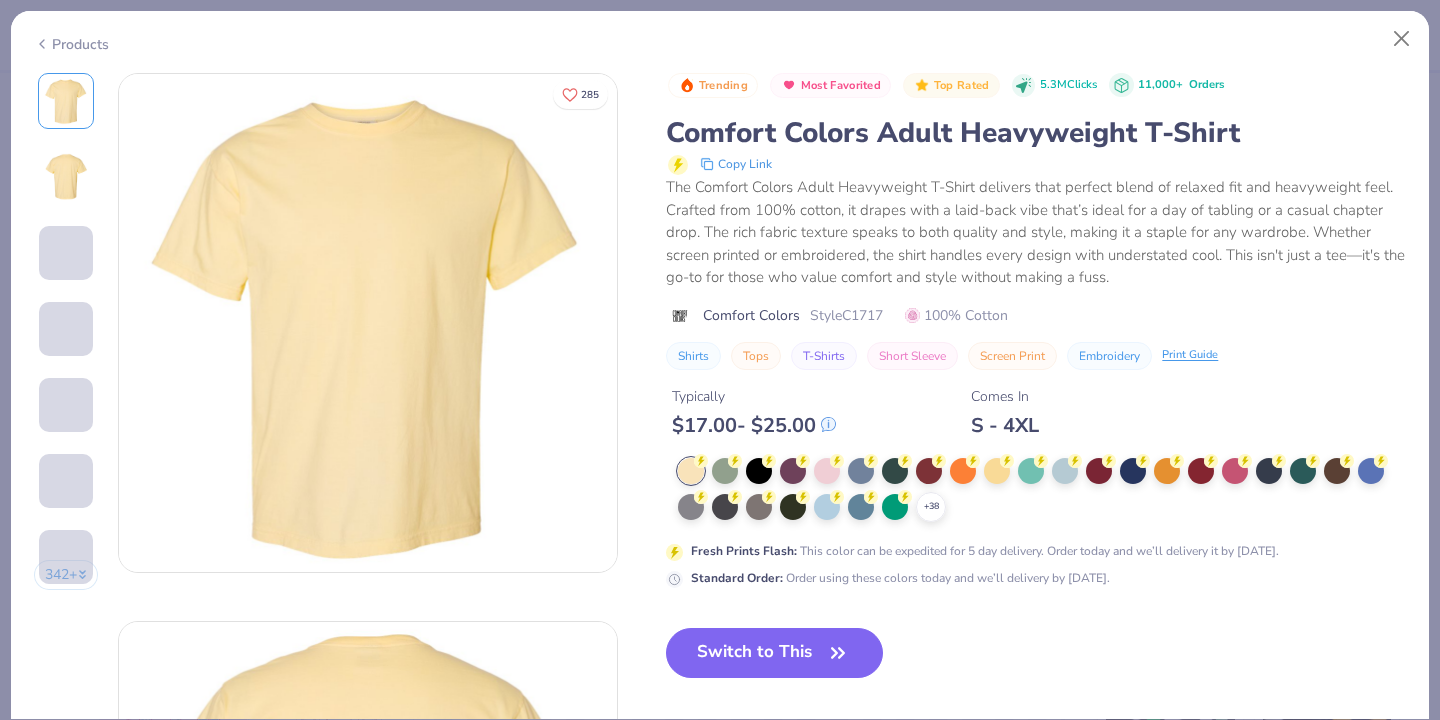 click 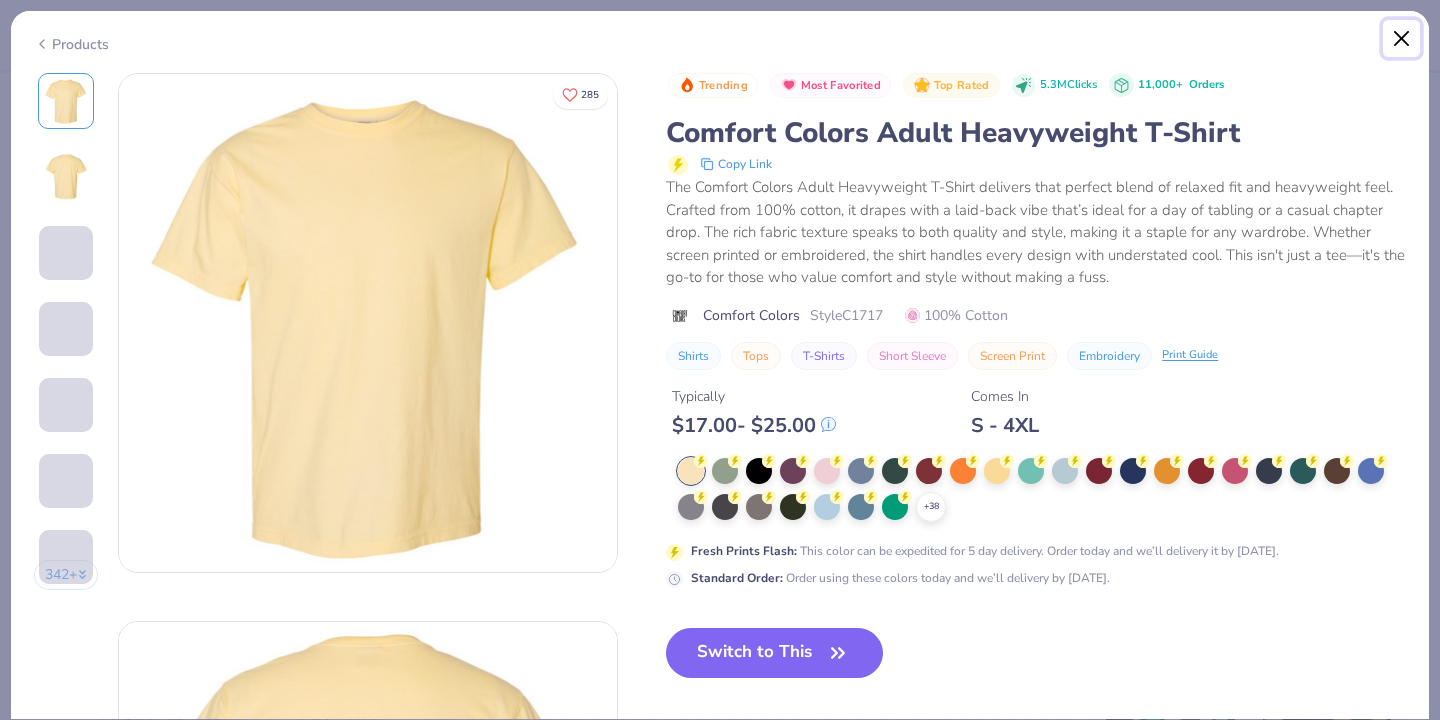 click at bounding box center [1402, 39] 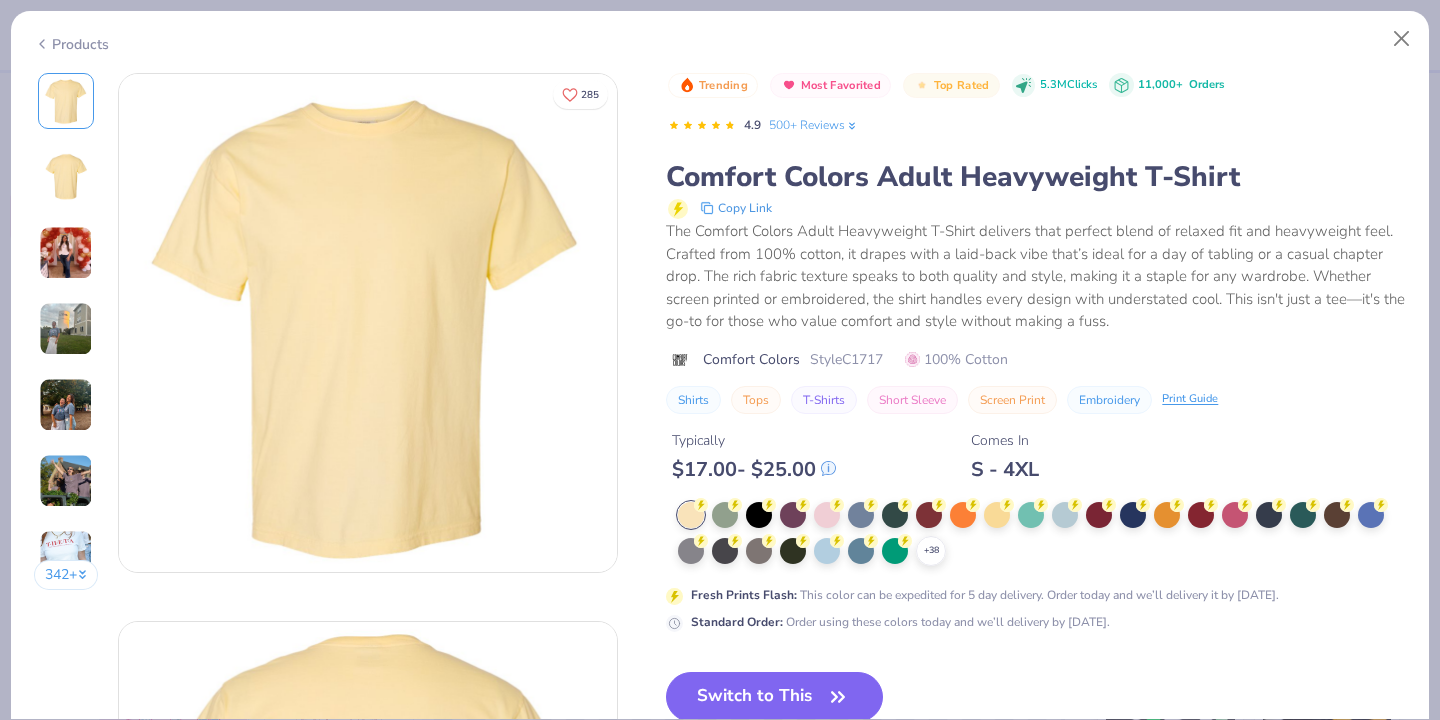 scroll, scrollTop: 1434, scrollLeft: 0, axis: vertical 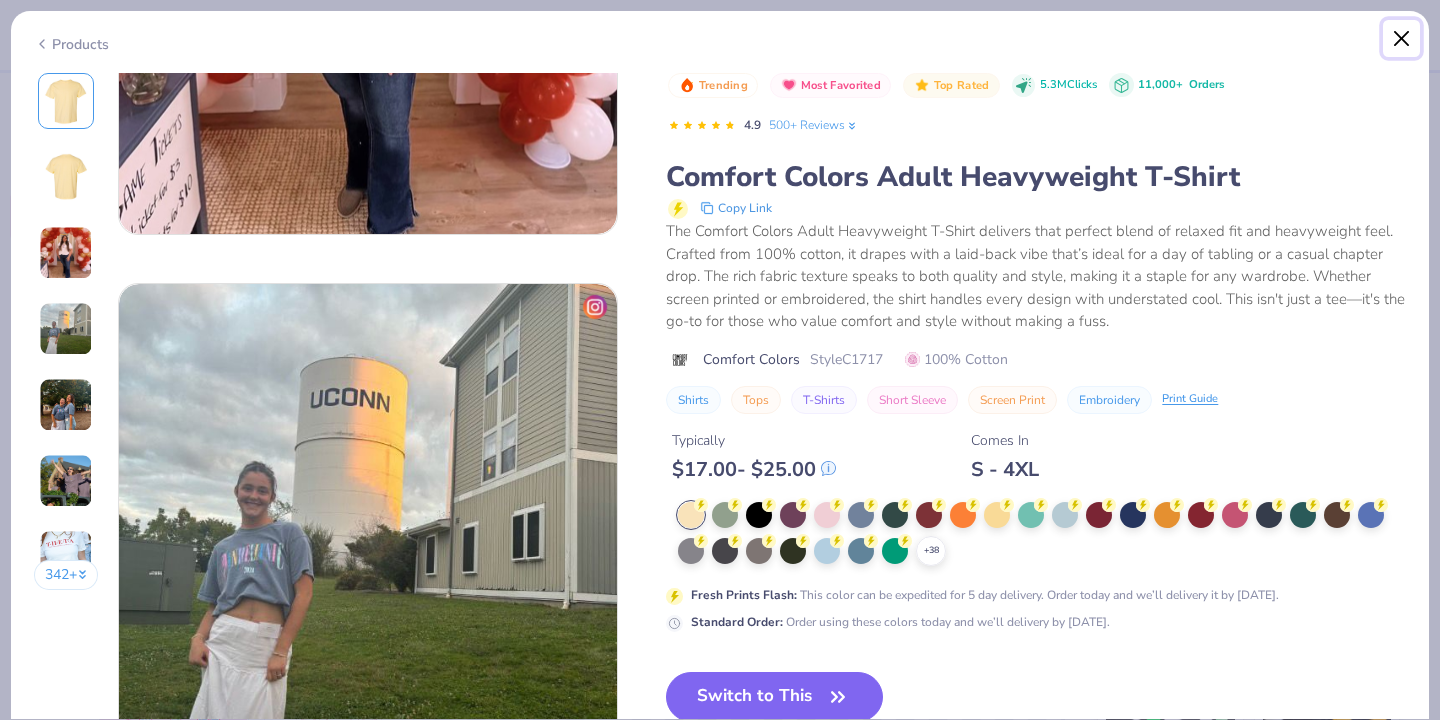 click at bounding box center (1402, 39) 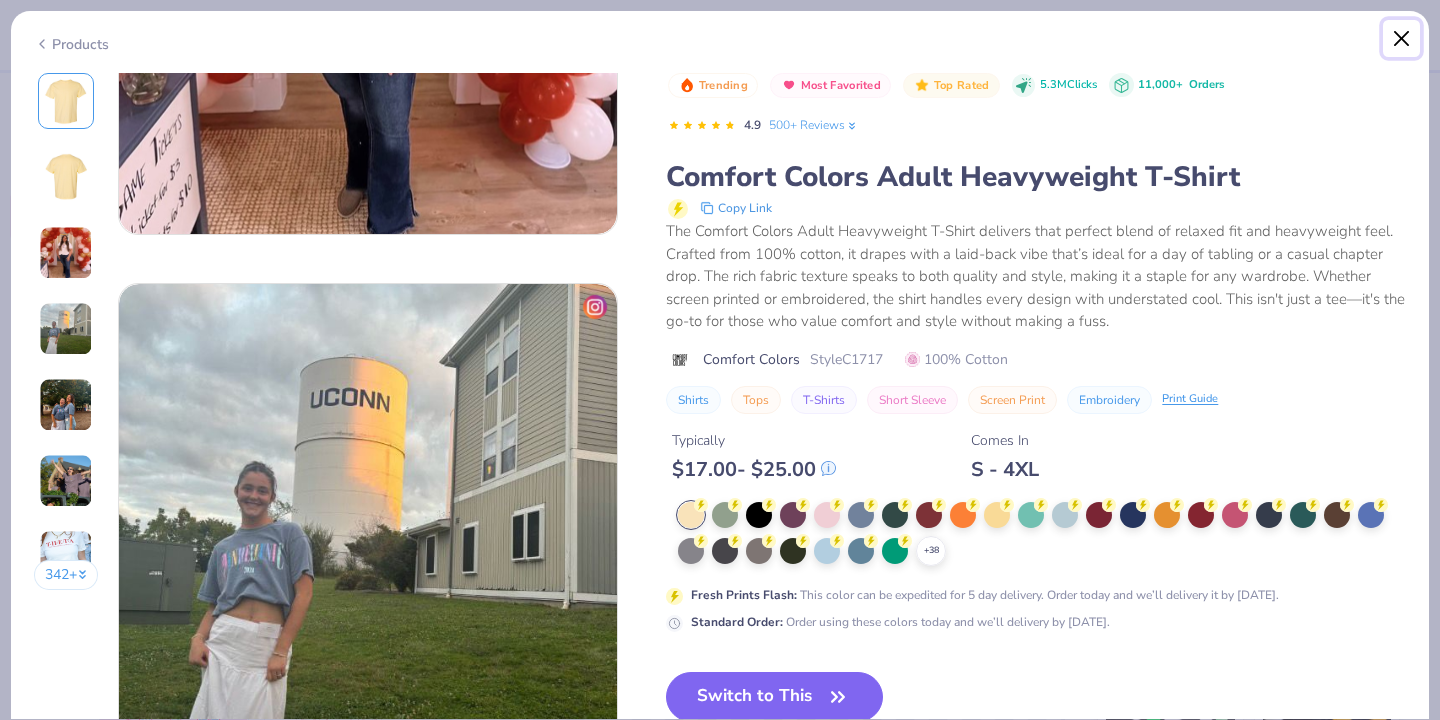 click at bounding box center (1402, 39) 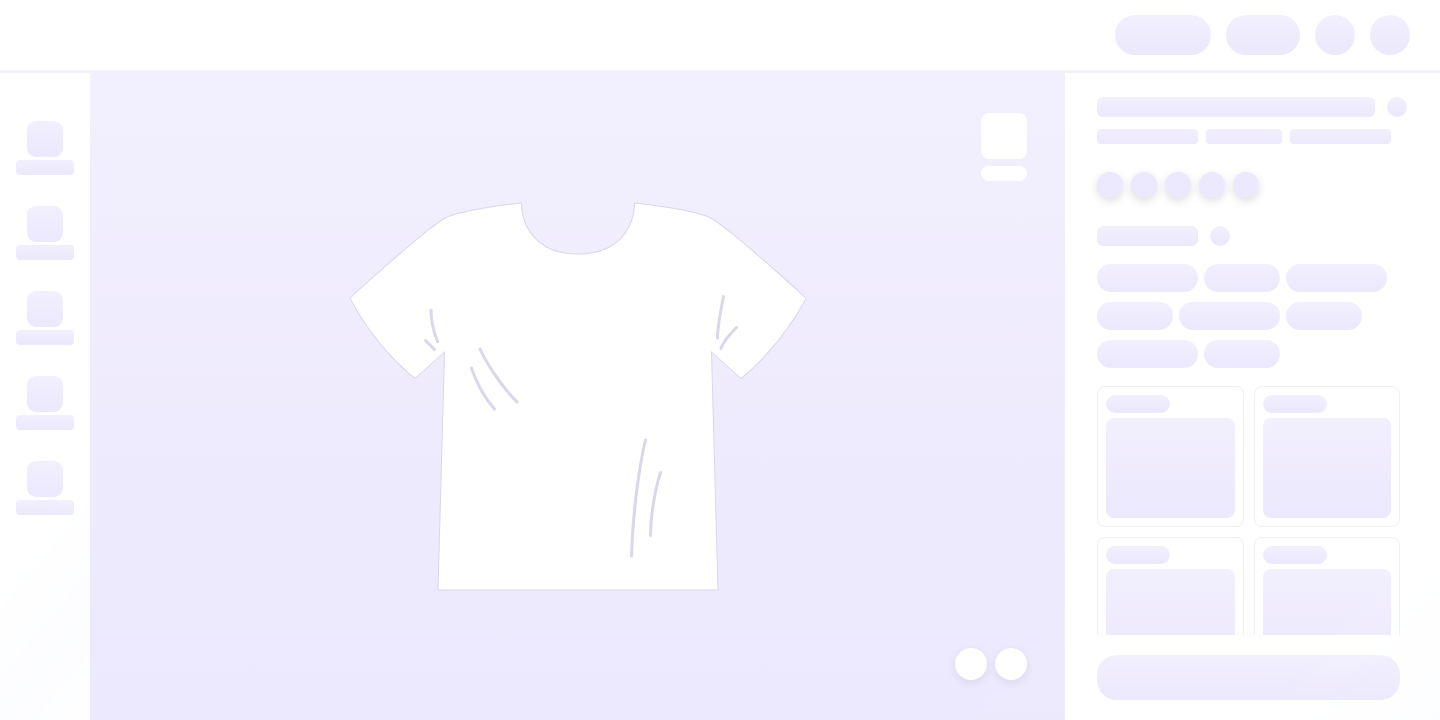 scroll, scrollTop: 0, scrollLeft: 0, axis: both 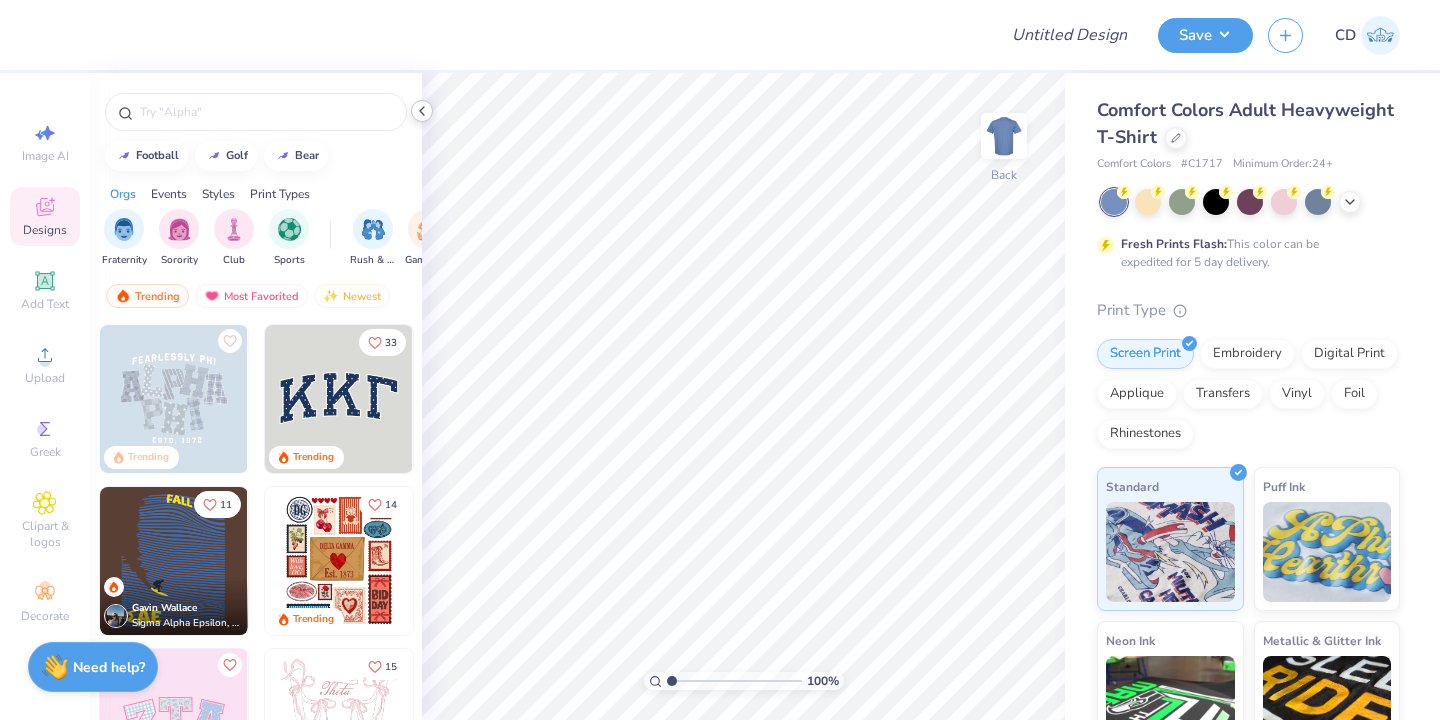 click 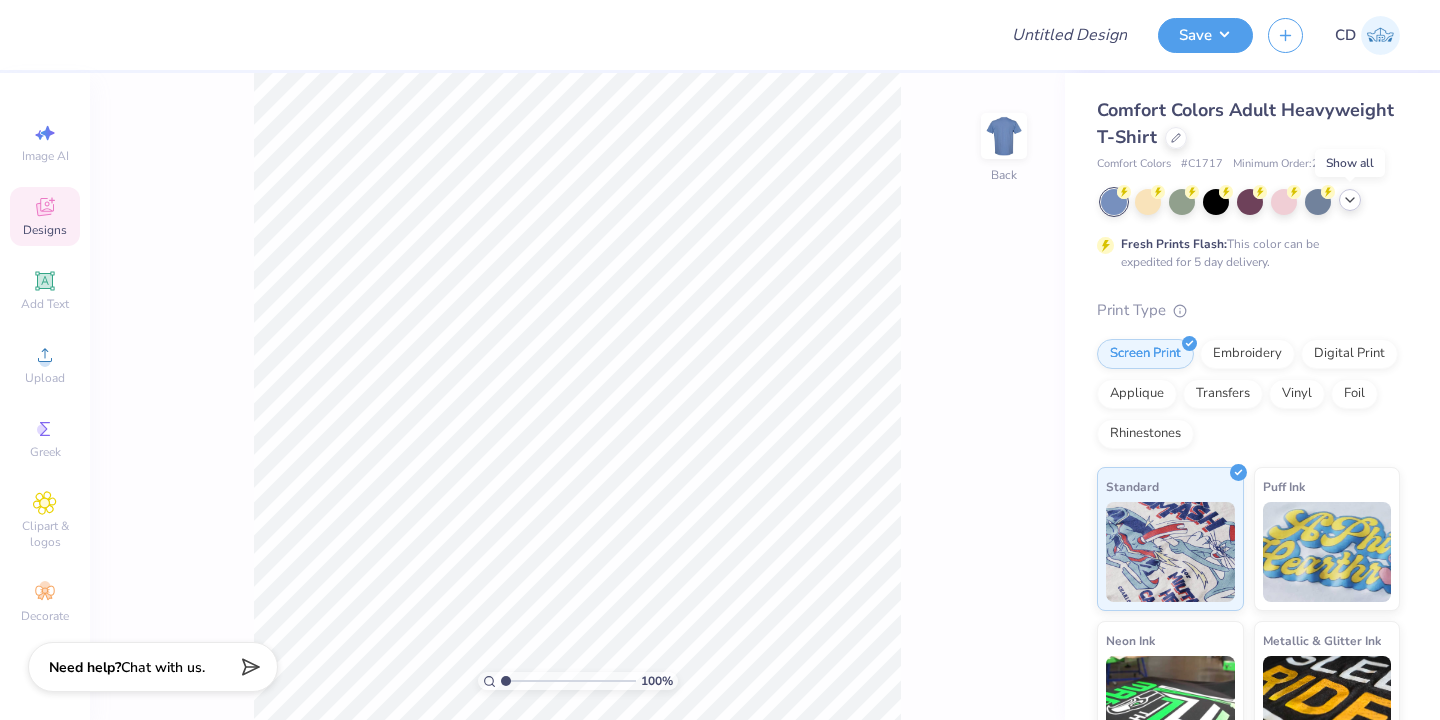 click 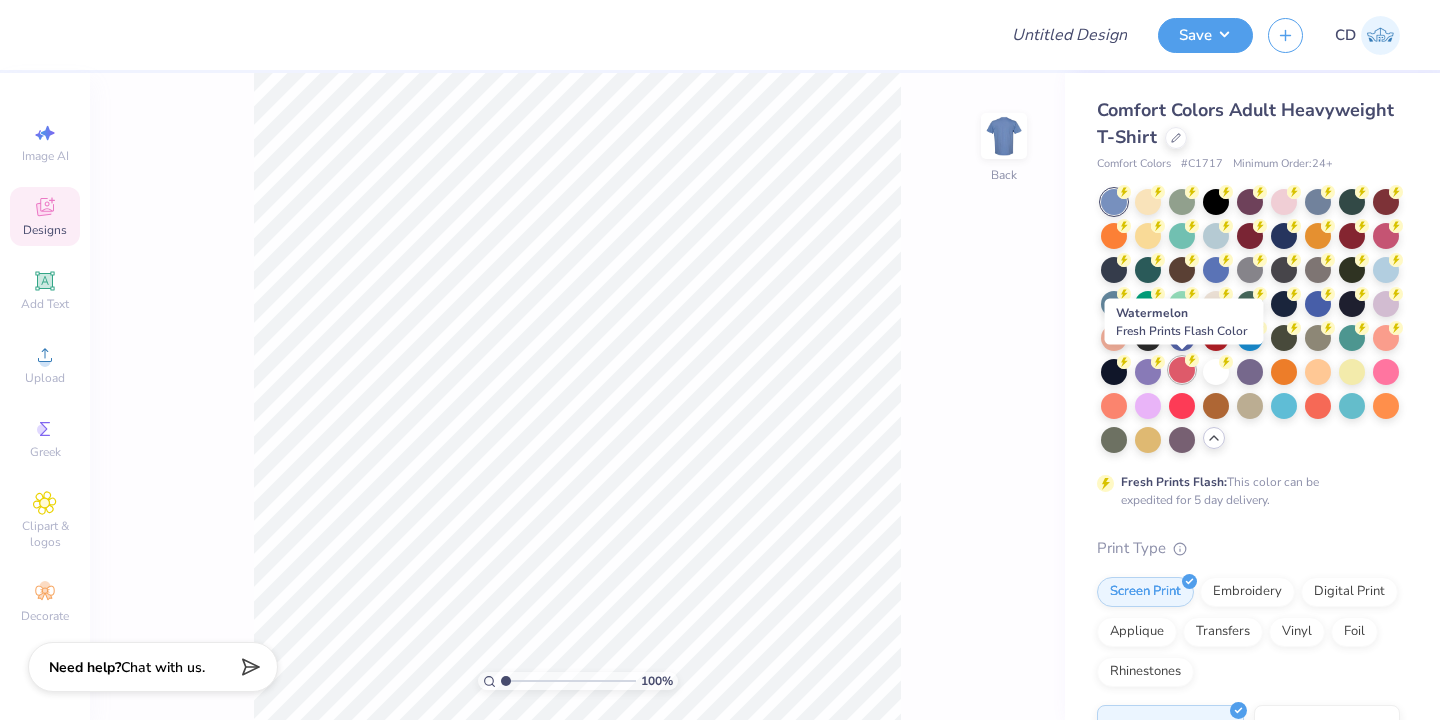 click at bounding box center [1182, 370] 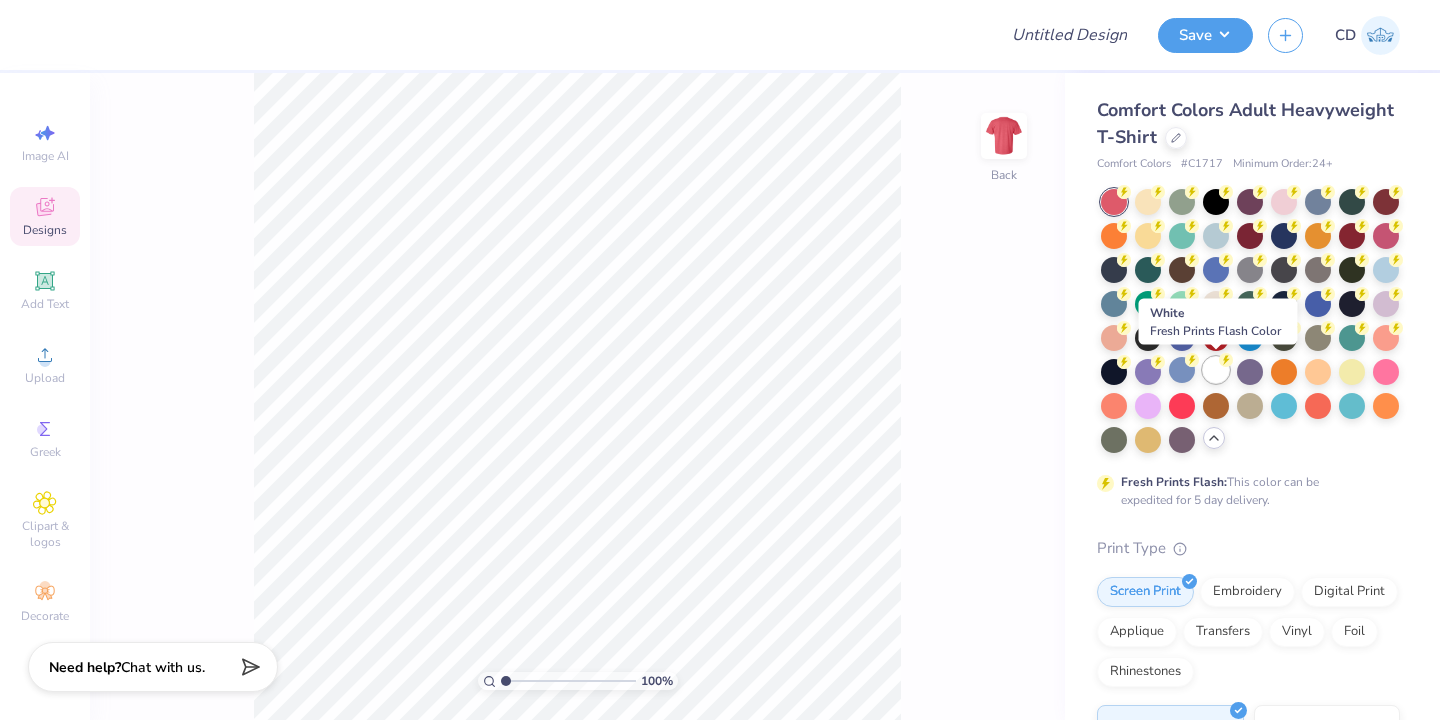 click at bounding box center (1216, 370) 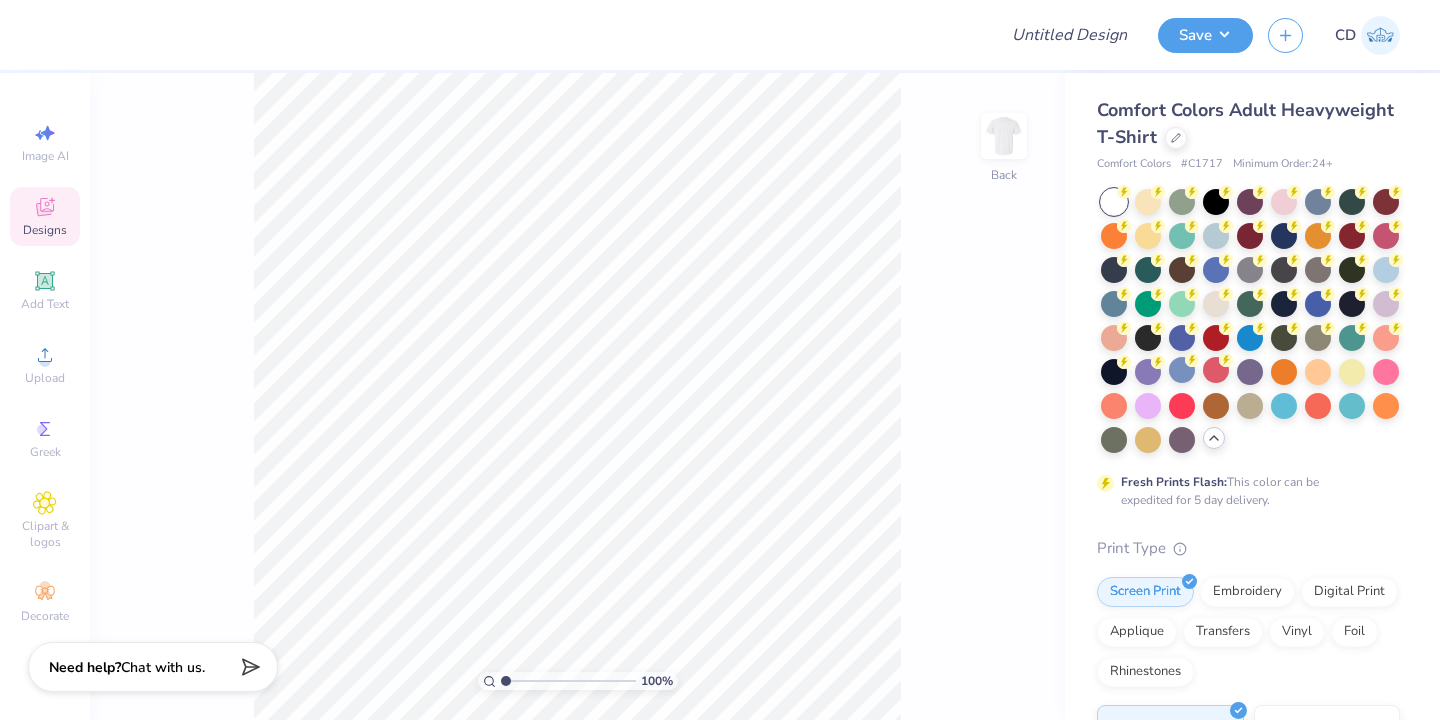 click on "Fresh Prints Flash:  This color can be expedited for 5 day delivery." at bounding box center [1248, 349] 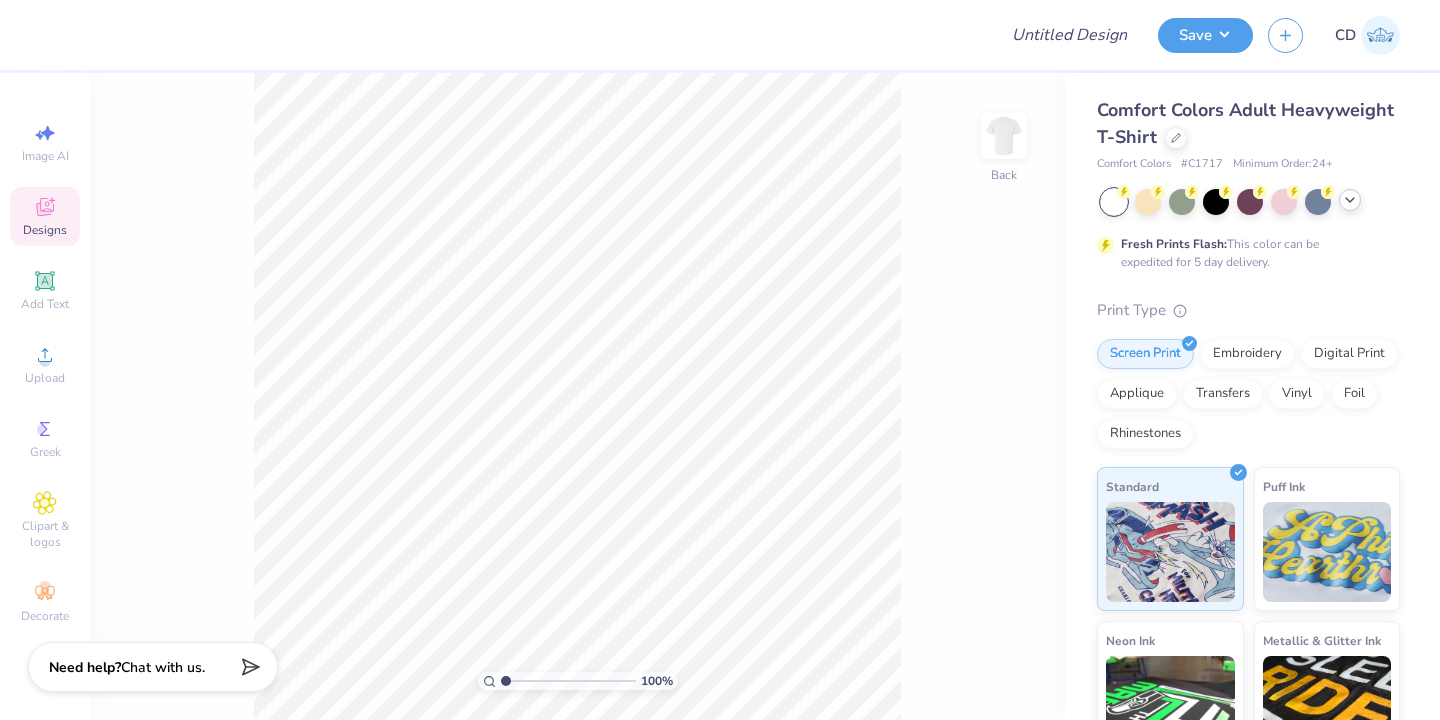 click on "Comfort Colors Adult Heavyweight T-Shirt" at bounding box center (1248, 124) 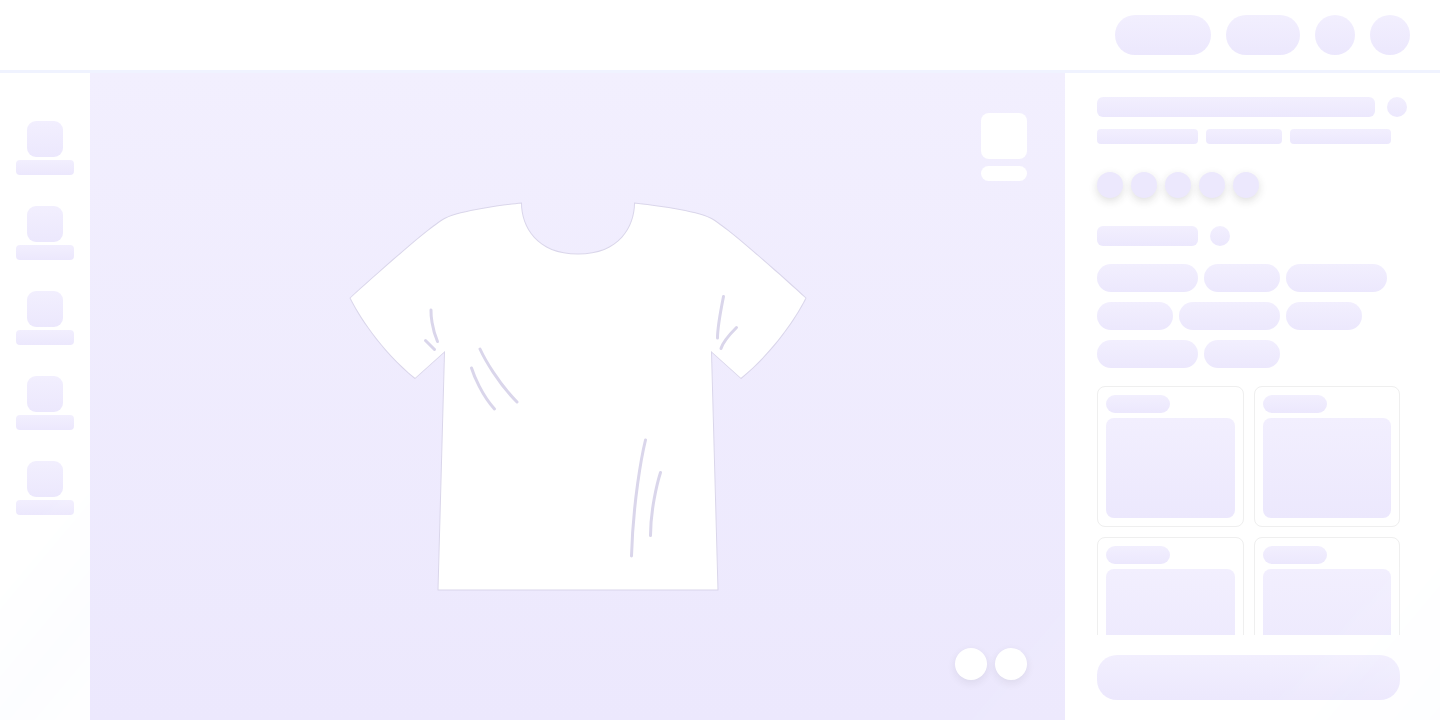 scroll, scrollTop: 0, scrollLeft: 0, axis: both 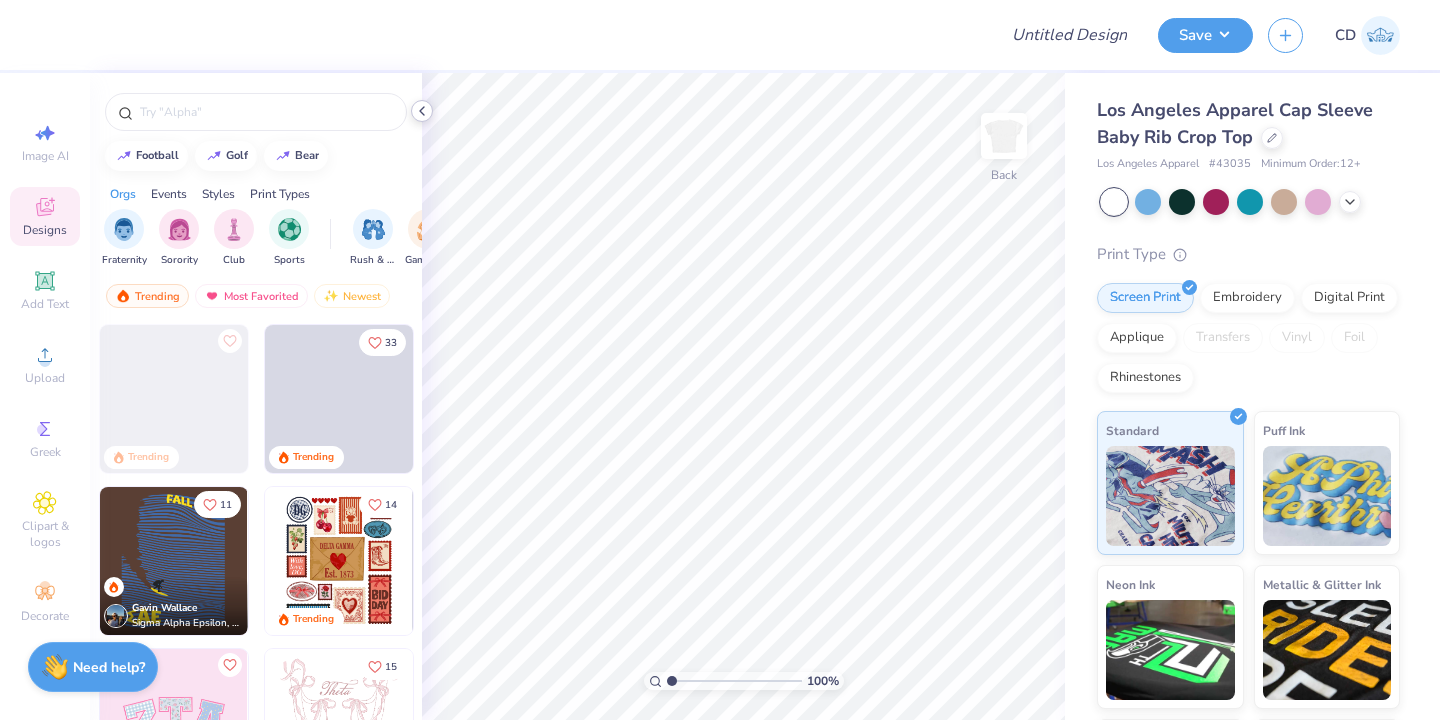 click 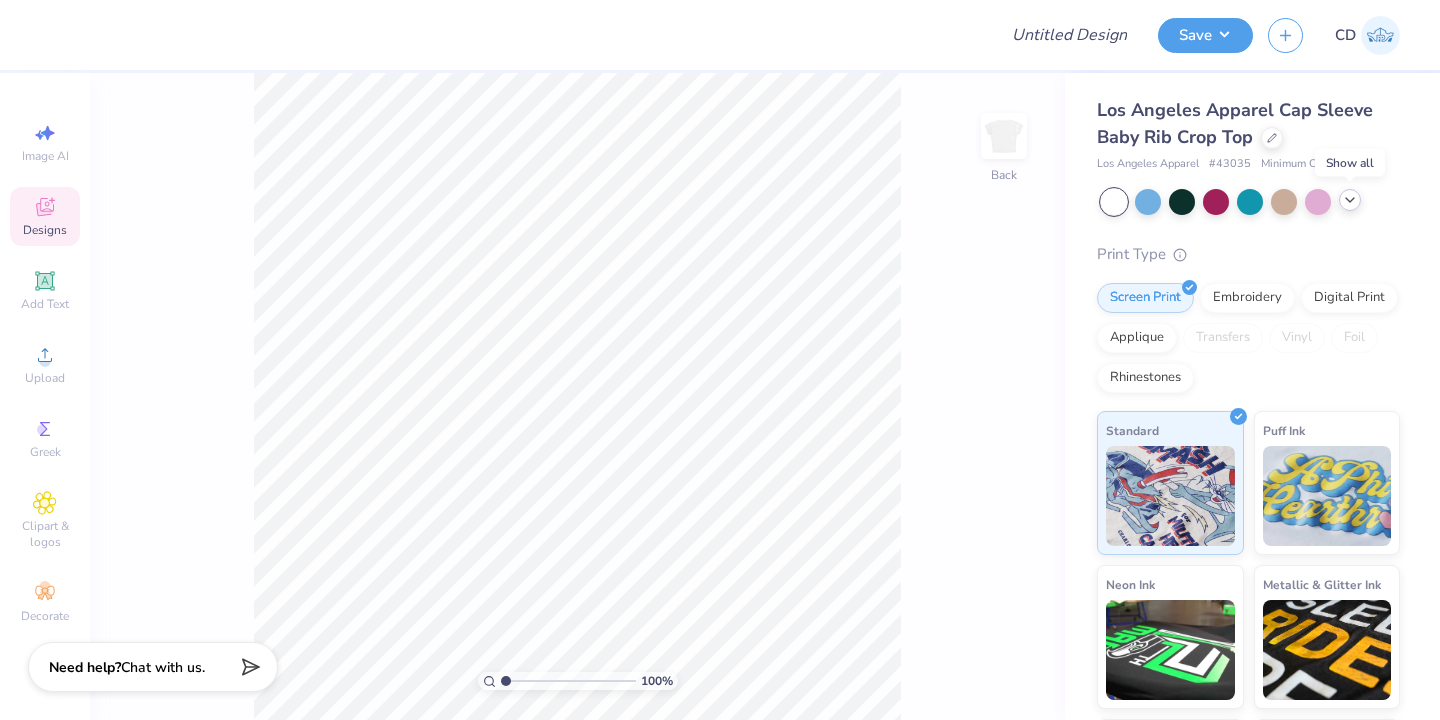 click 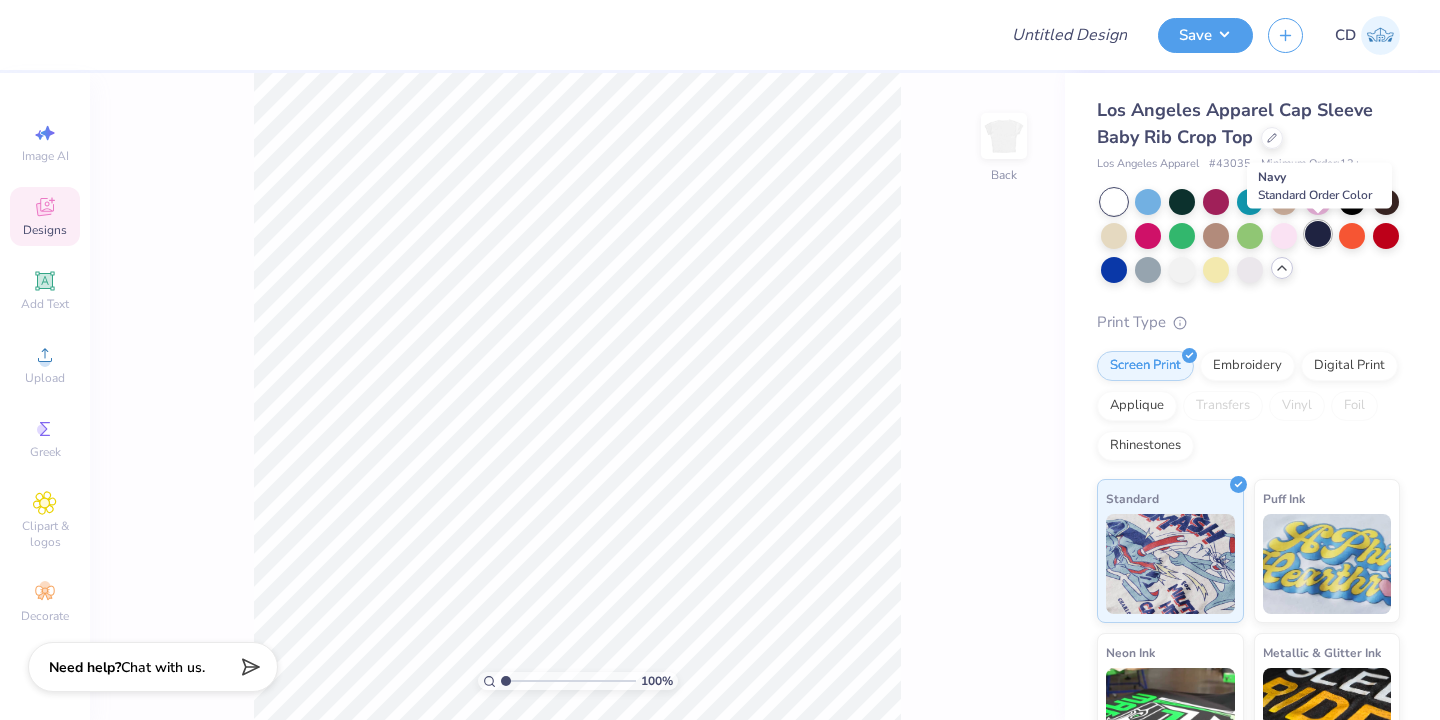 click at bounding box center [1318, 234] 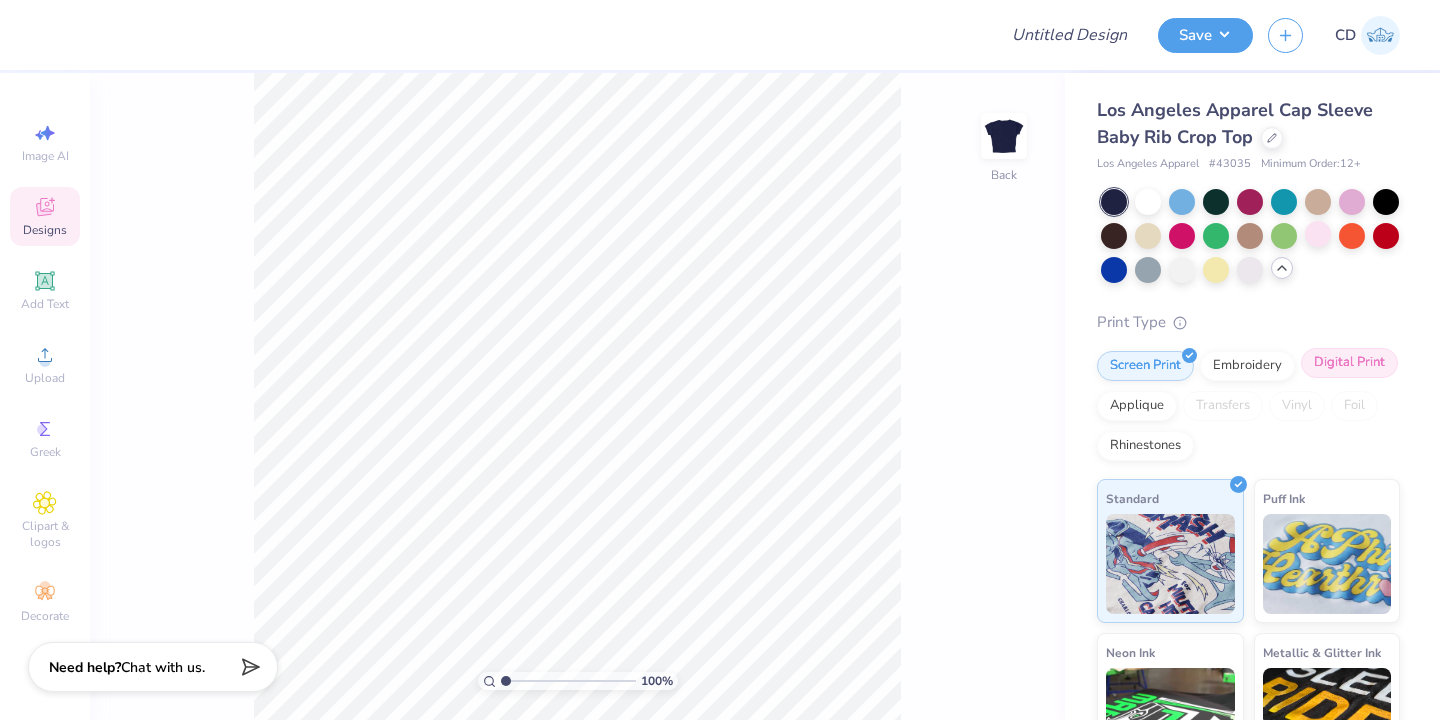 click on "Digital Print" at bounding box center (1349, 363) 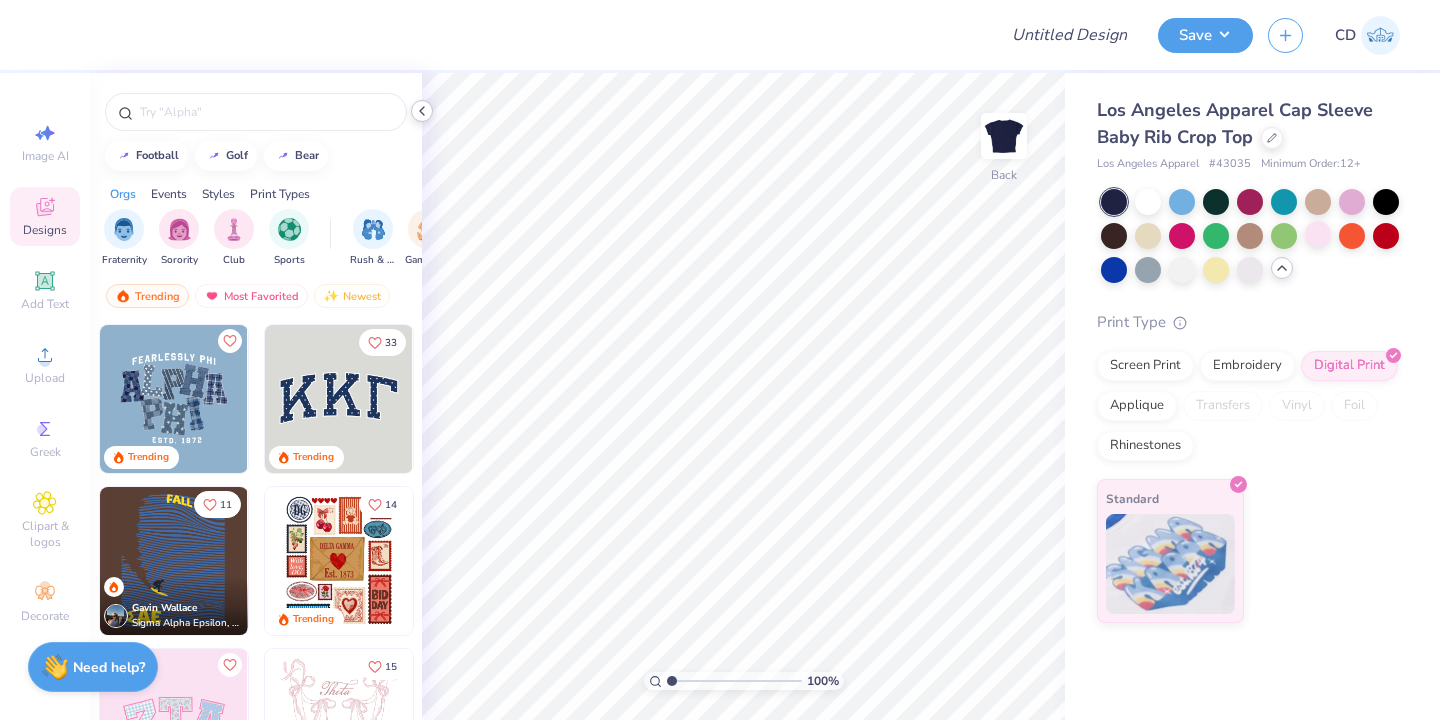click 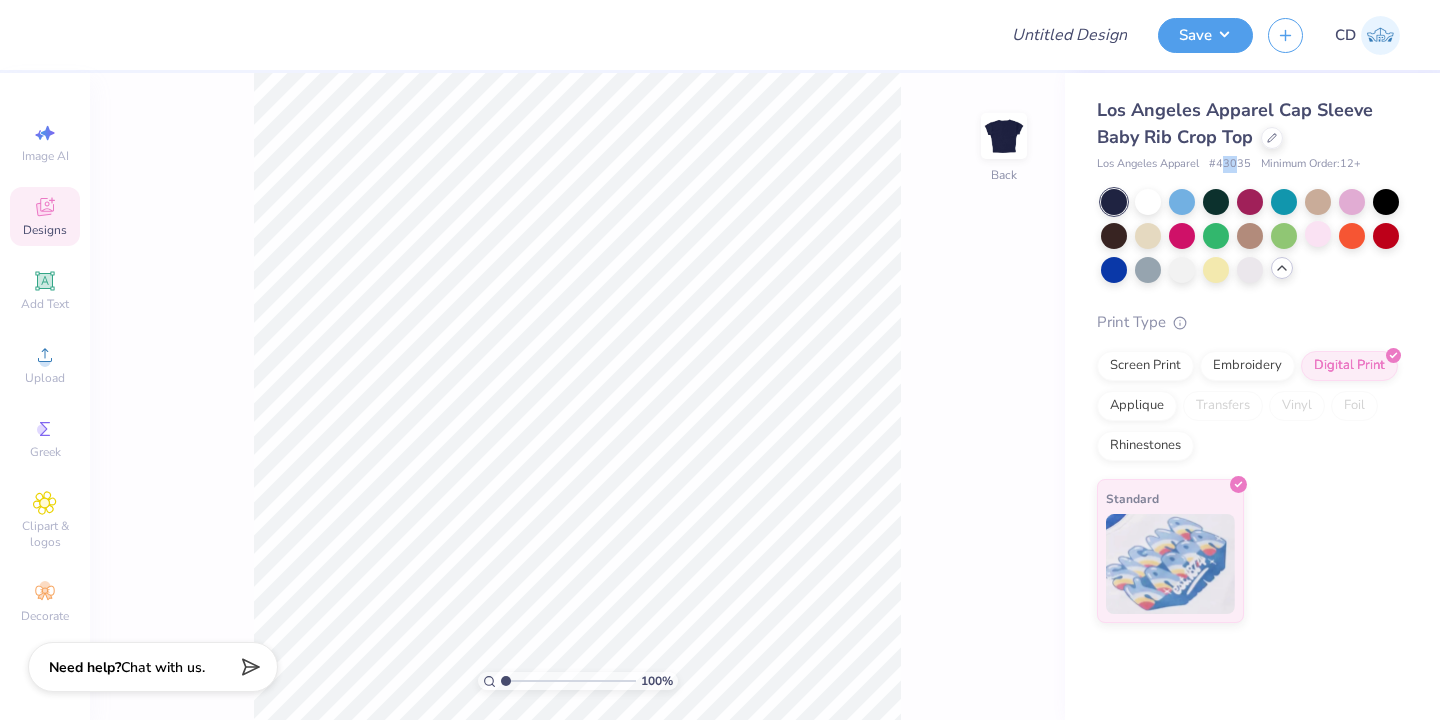 drag, startPoint x: 1221, startPoint y: 165, endPoint x: 1238, endPoint y: 166, distance: 17.029387 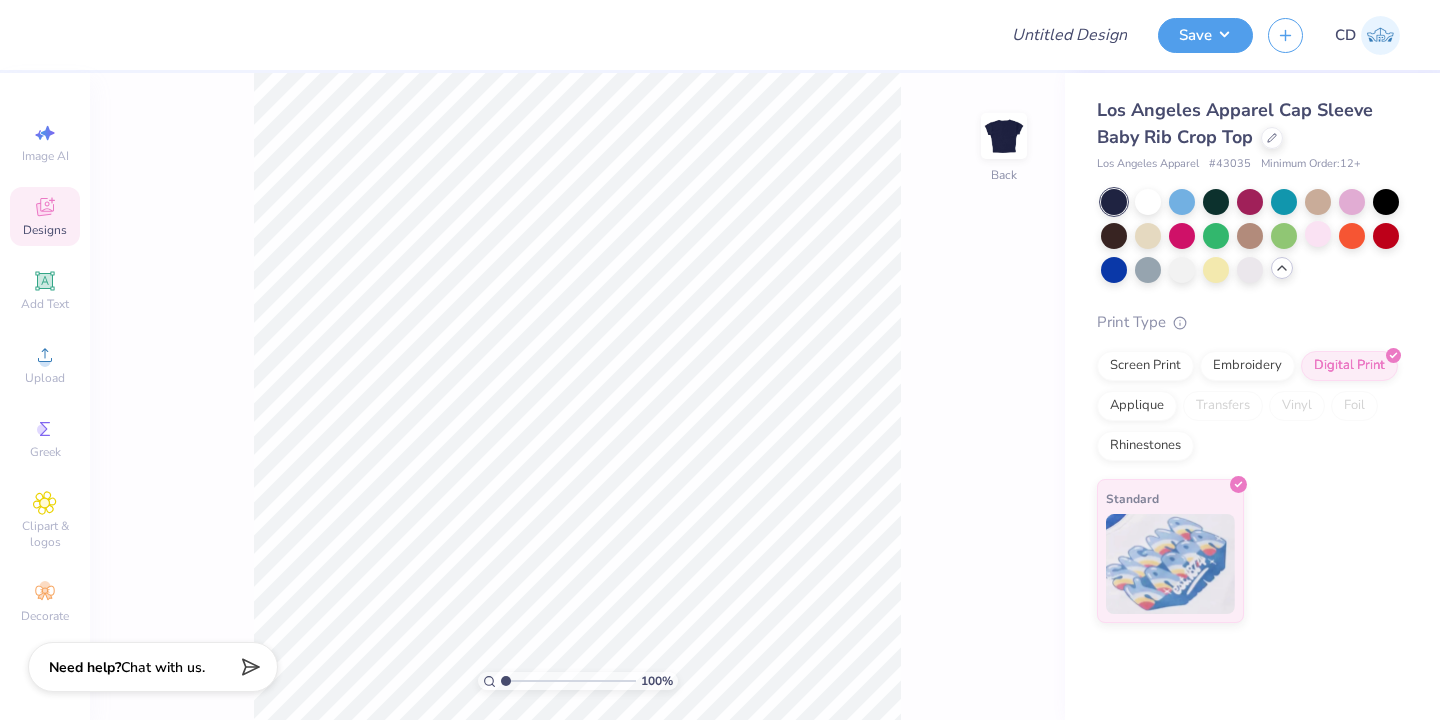 click on "# 43035" at bounding box center (1230, 164) 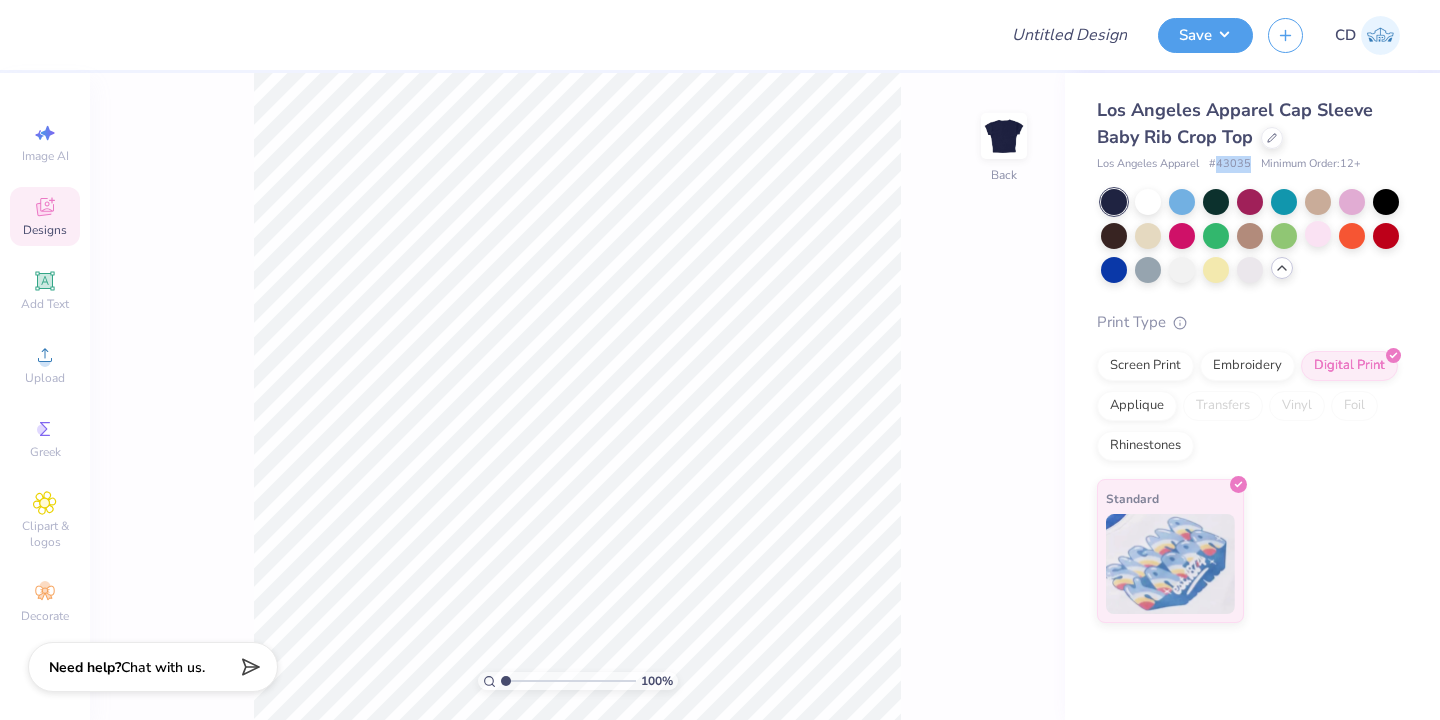 drag, startPoint x: 1218, startPoint y: 167, endPoint x: 1232, endPoint y: 167, distance: 14 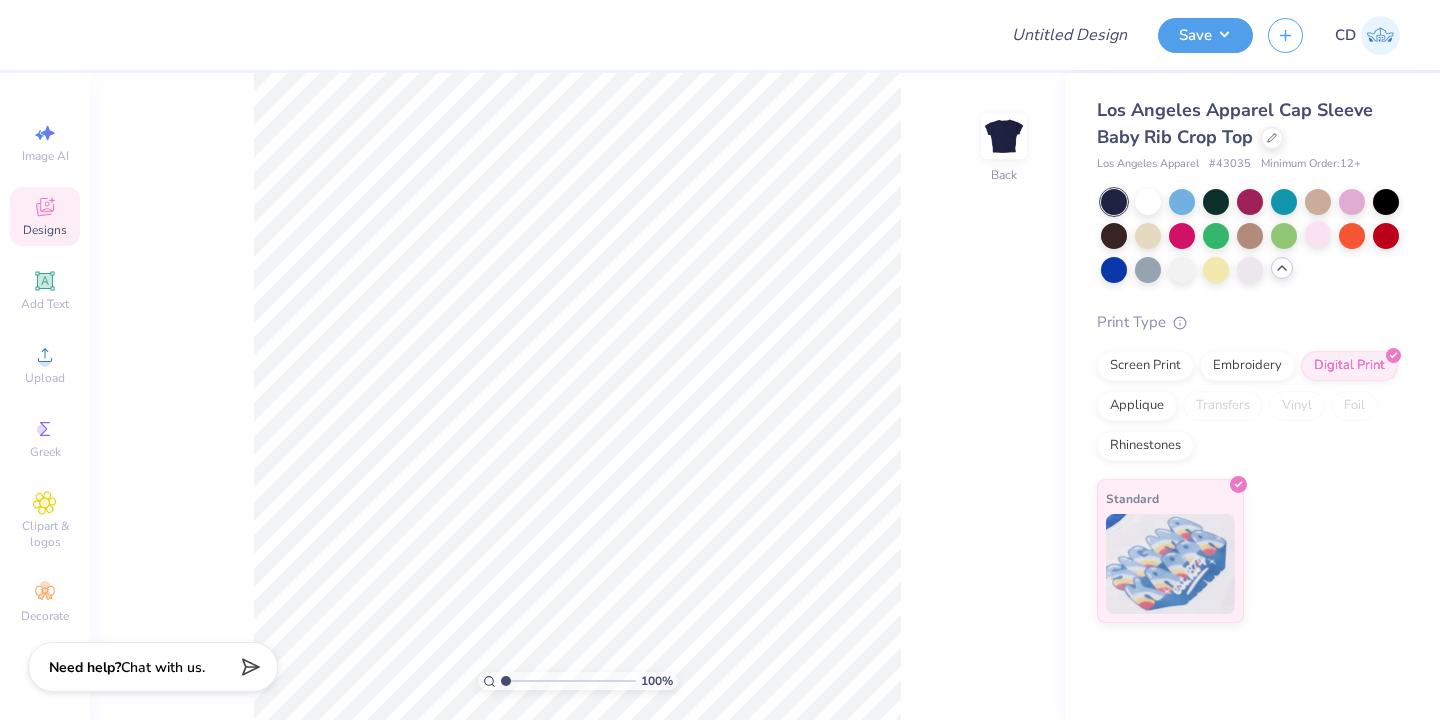 click on "Print Type" at bounding box center [1248, 322] 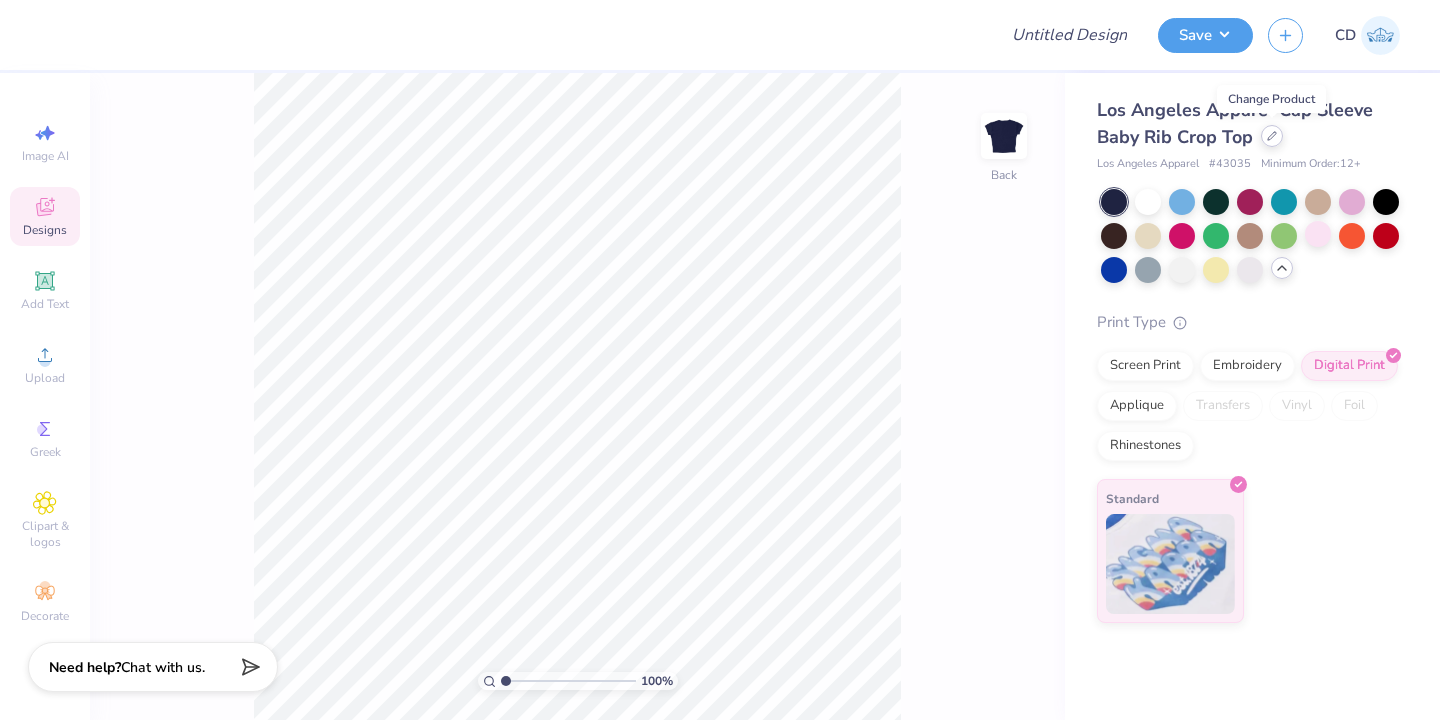 click 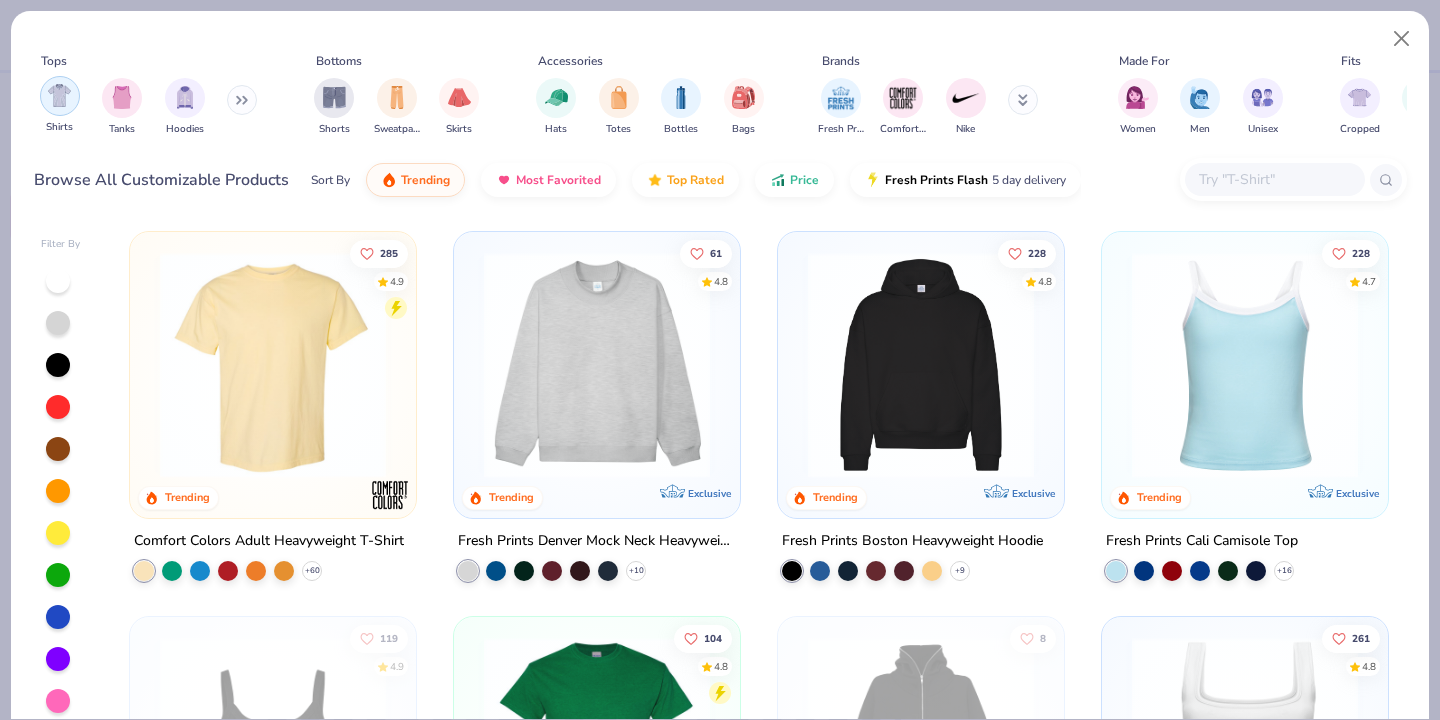 click at bounding box center (59, 95) 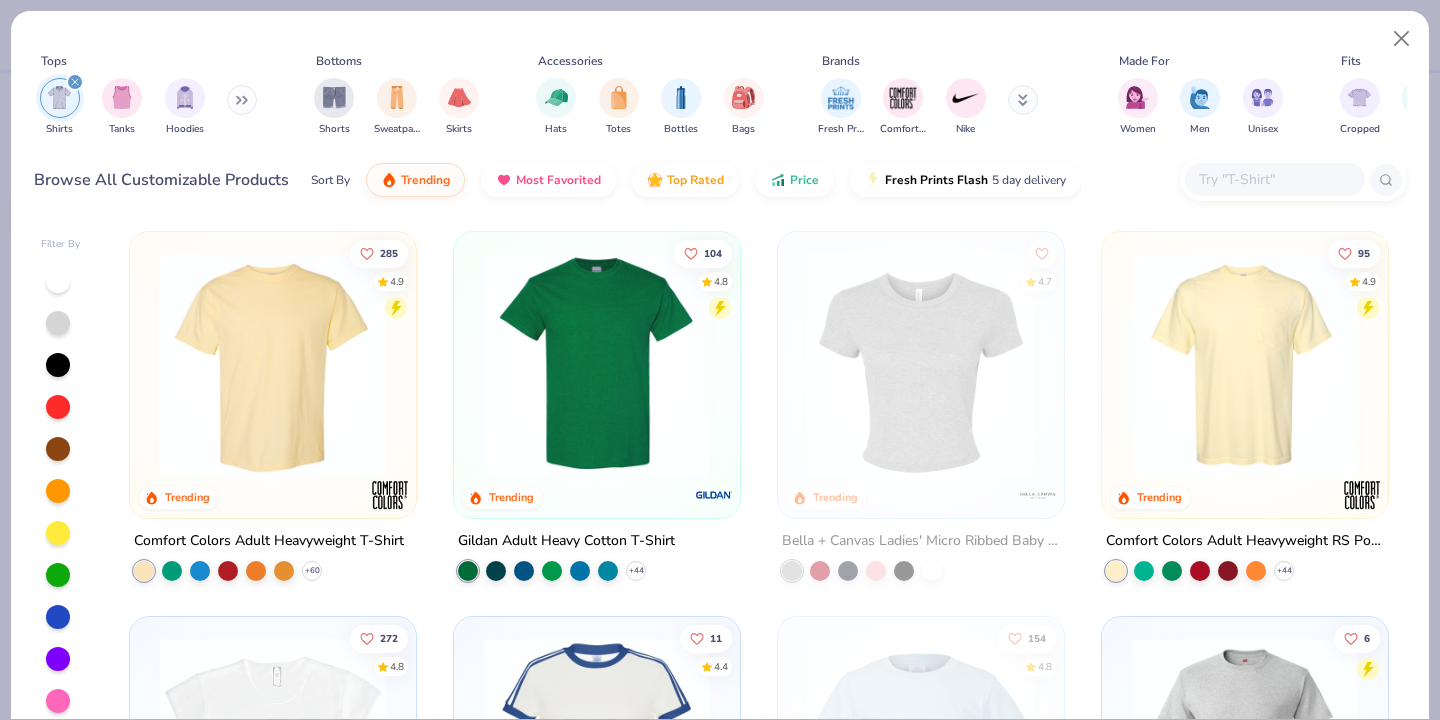 scroll, scrollTop: 279, scrollLeft: 0, axis: vertical 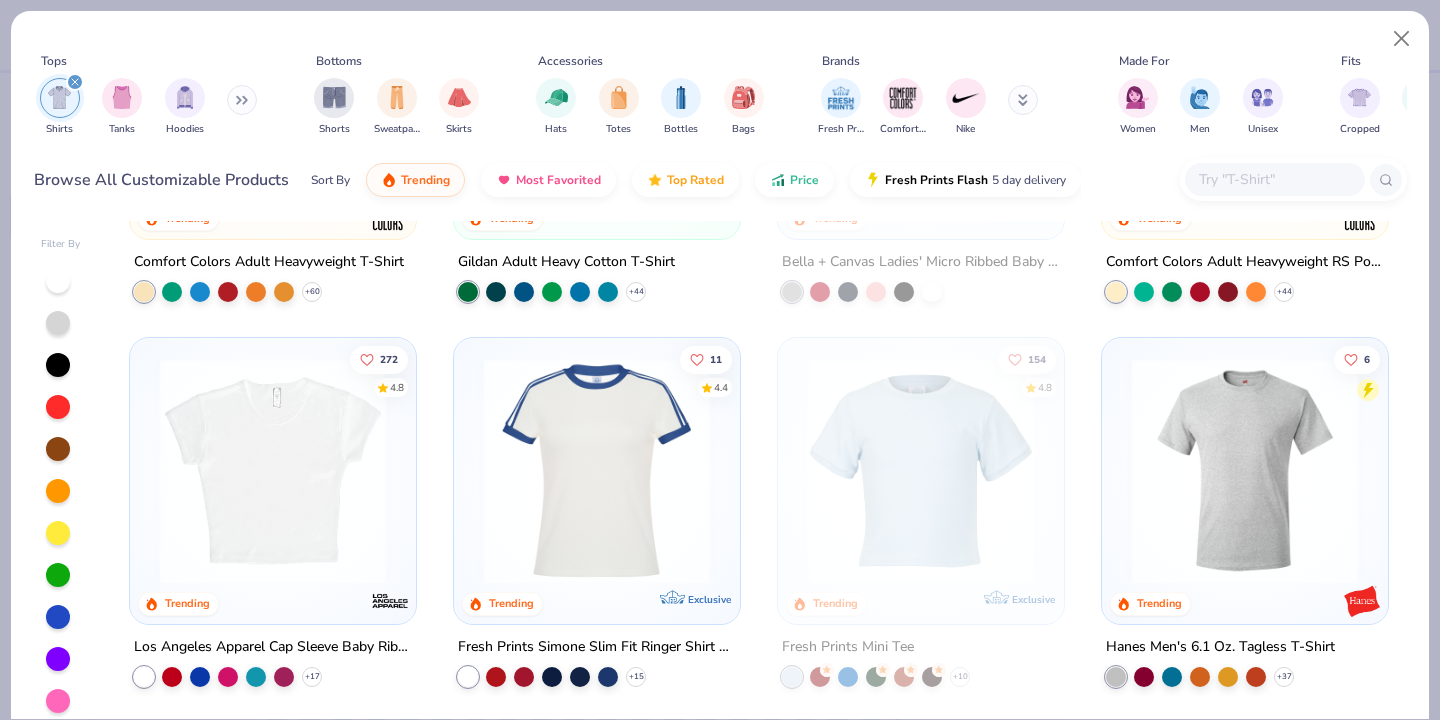 click at bounding box center [273, 471] 